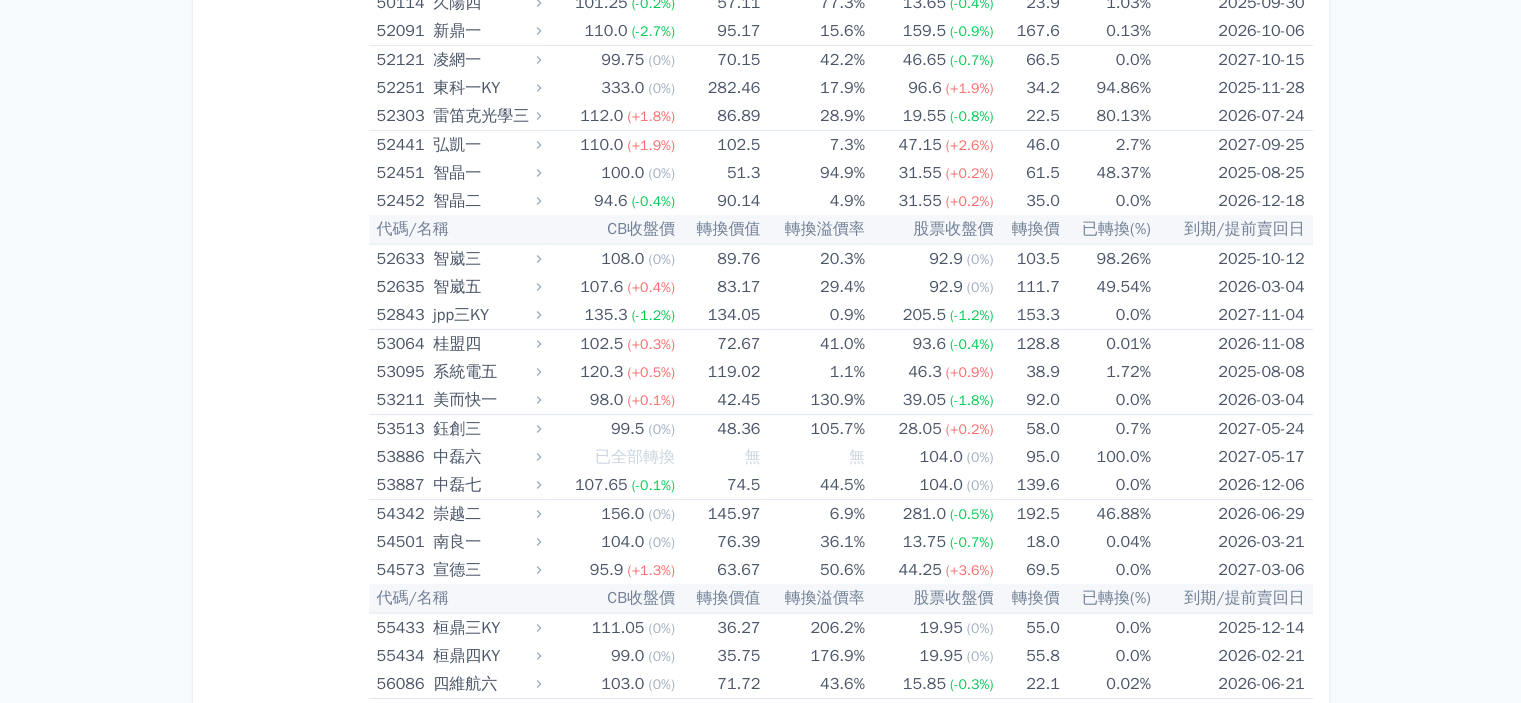 scroll, scrollTop: 6964, scrollLeft: 0, axis: vertical 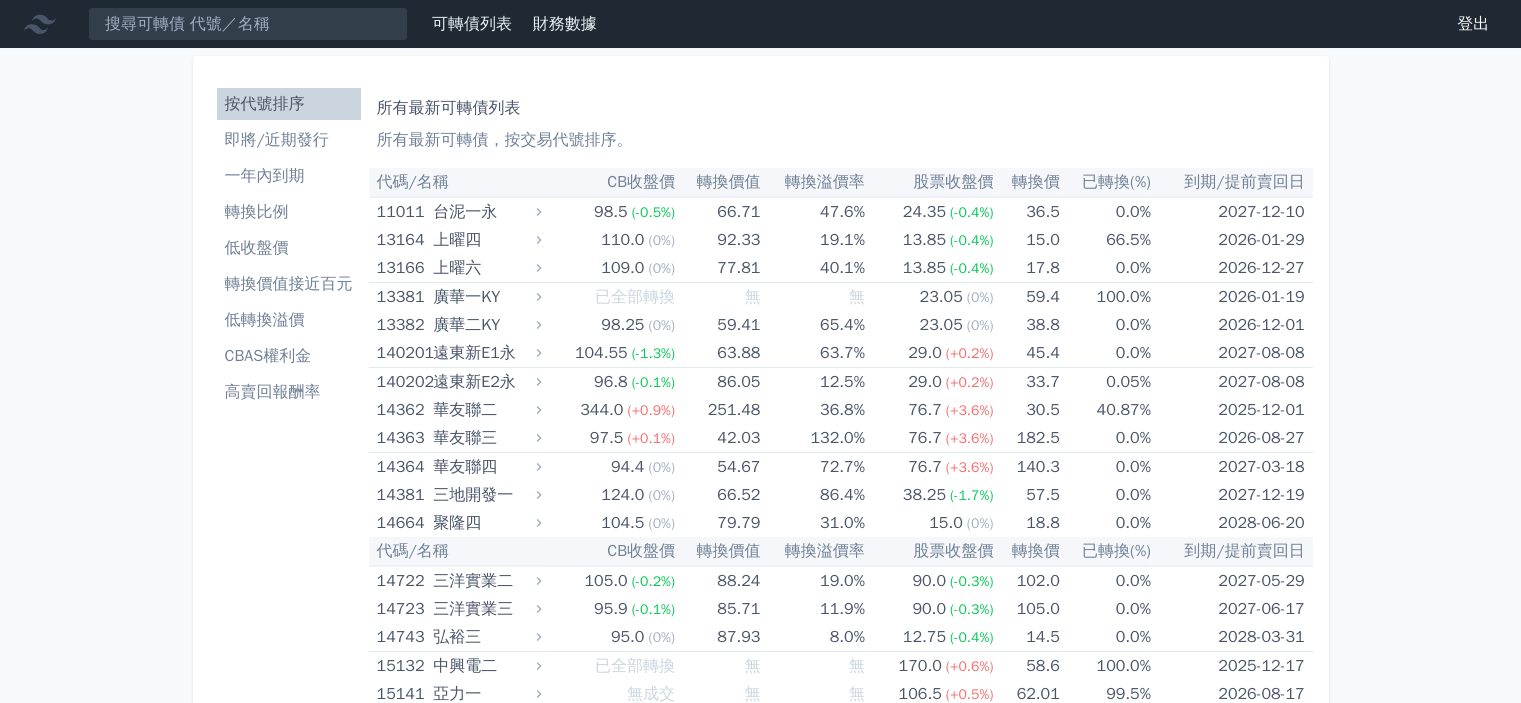 click on "轉換比例" at bounding box center (289, 212) 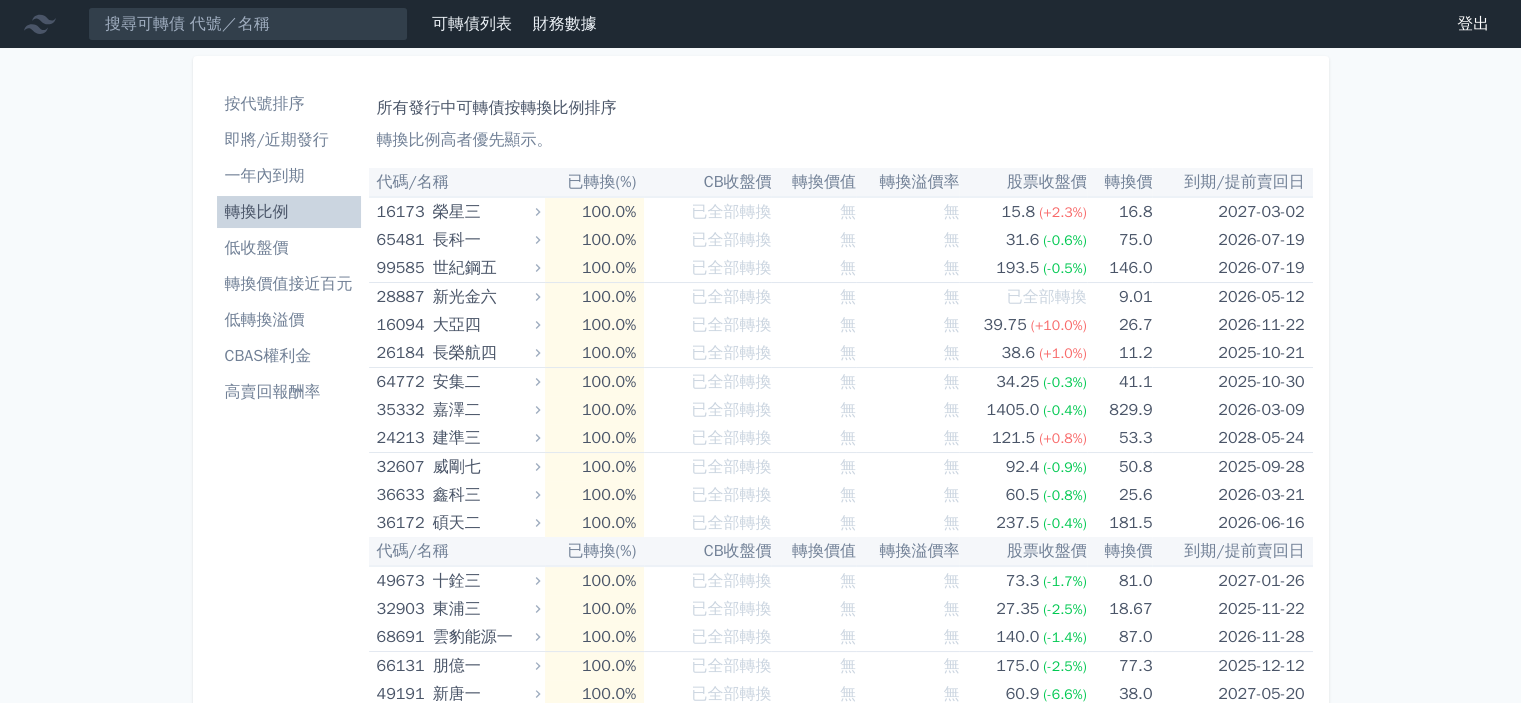 click on "即將/近期發行" at bounding box center [289, 140] 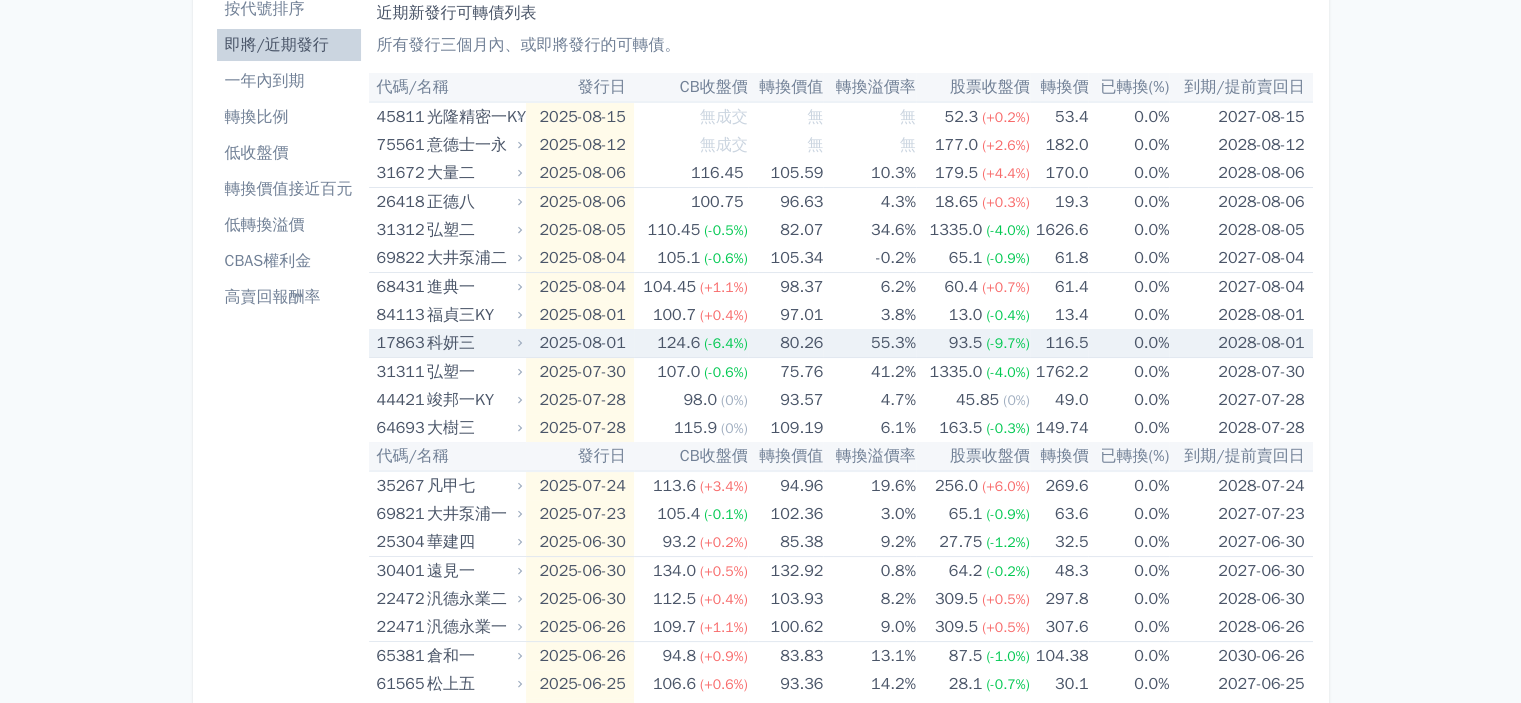 scroll, scrollTop: 100, scrollLeft: 0, axis: vertical 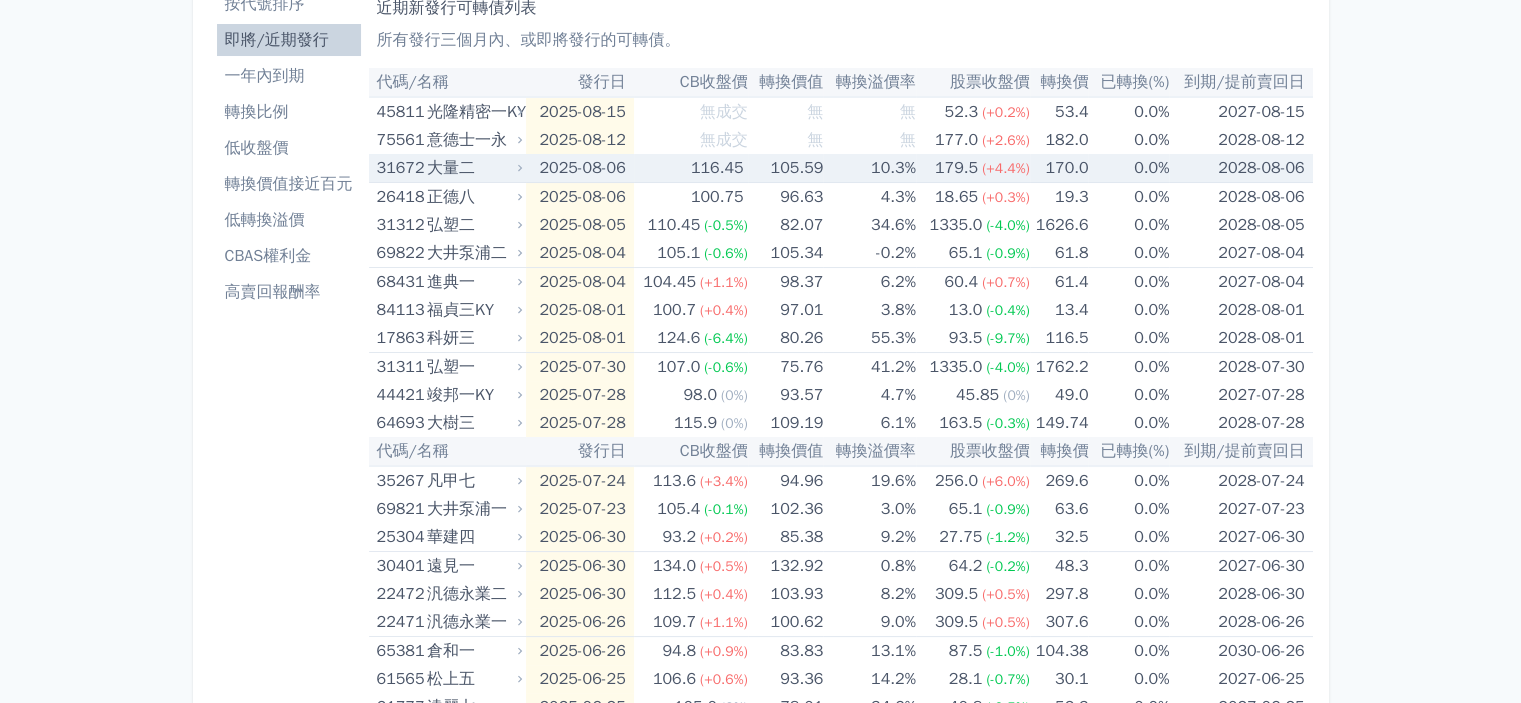 click 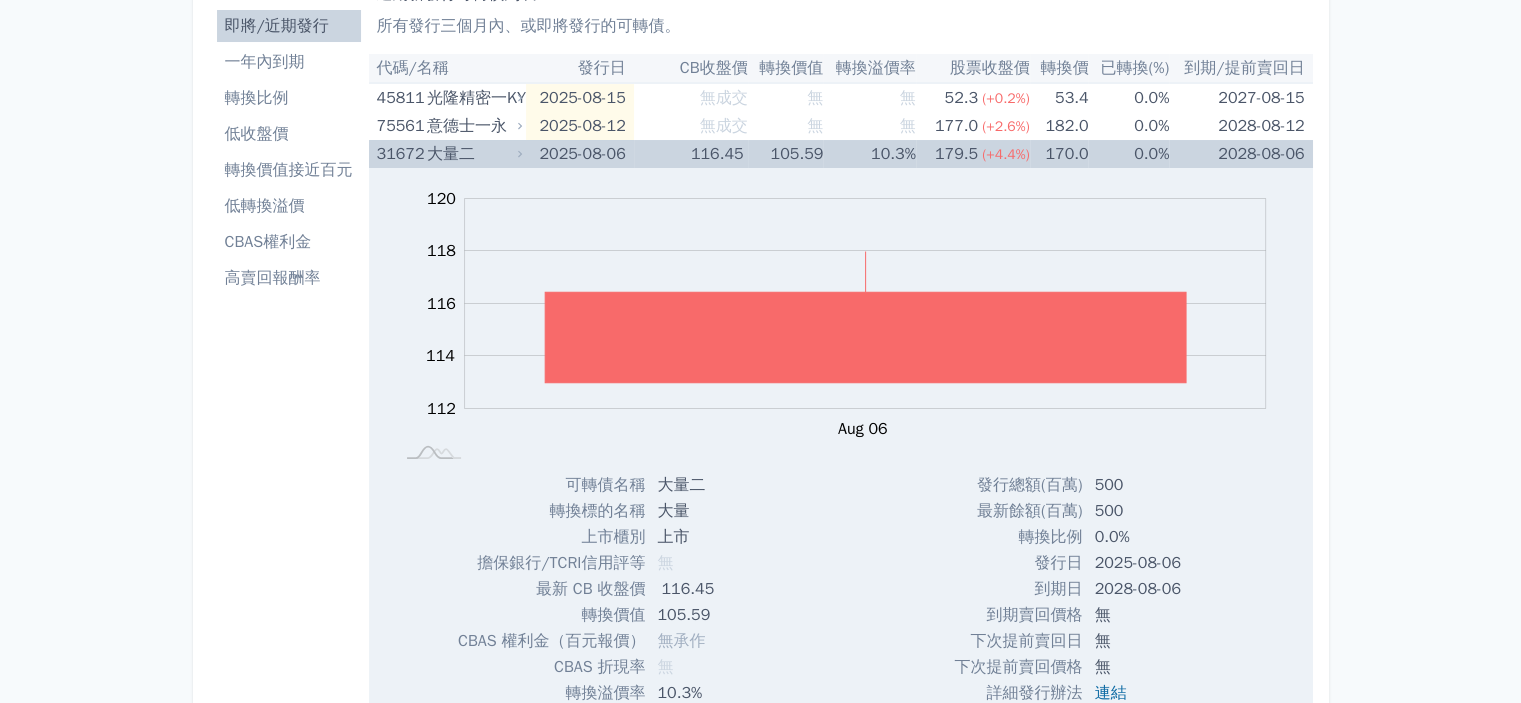 scroll, scrollTop: 0, scrollLeft: 0, axis: both 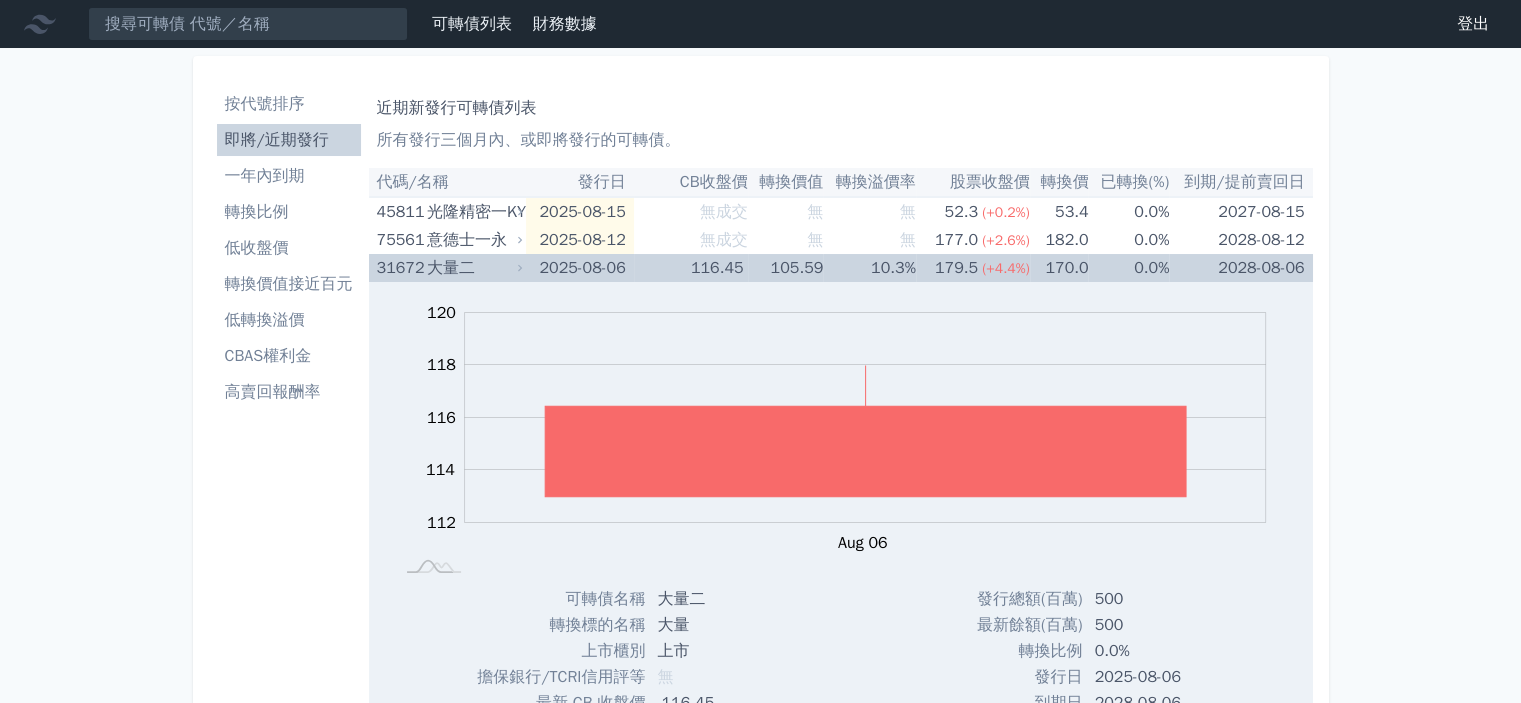 click 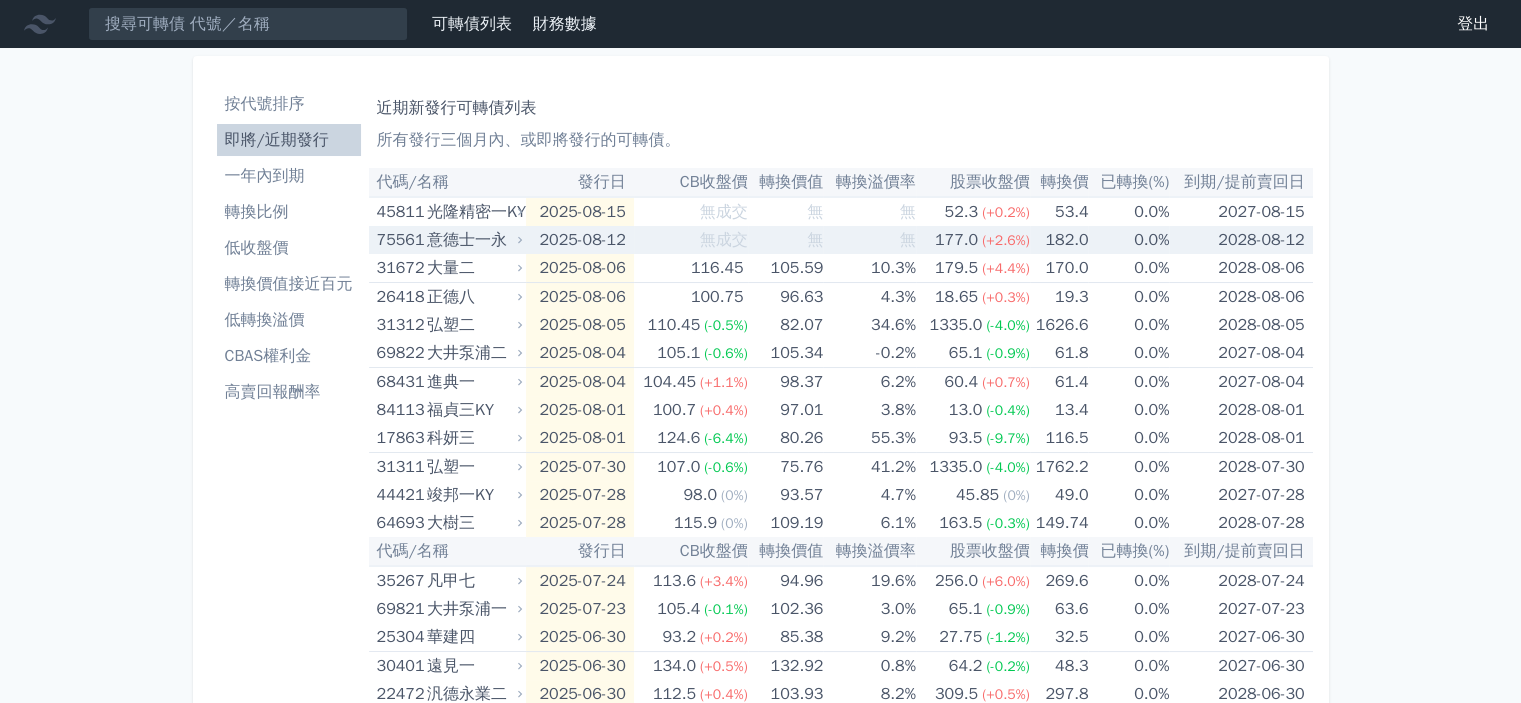 click 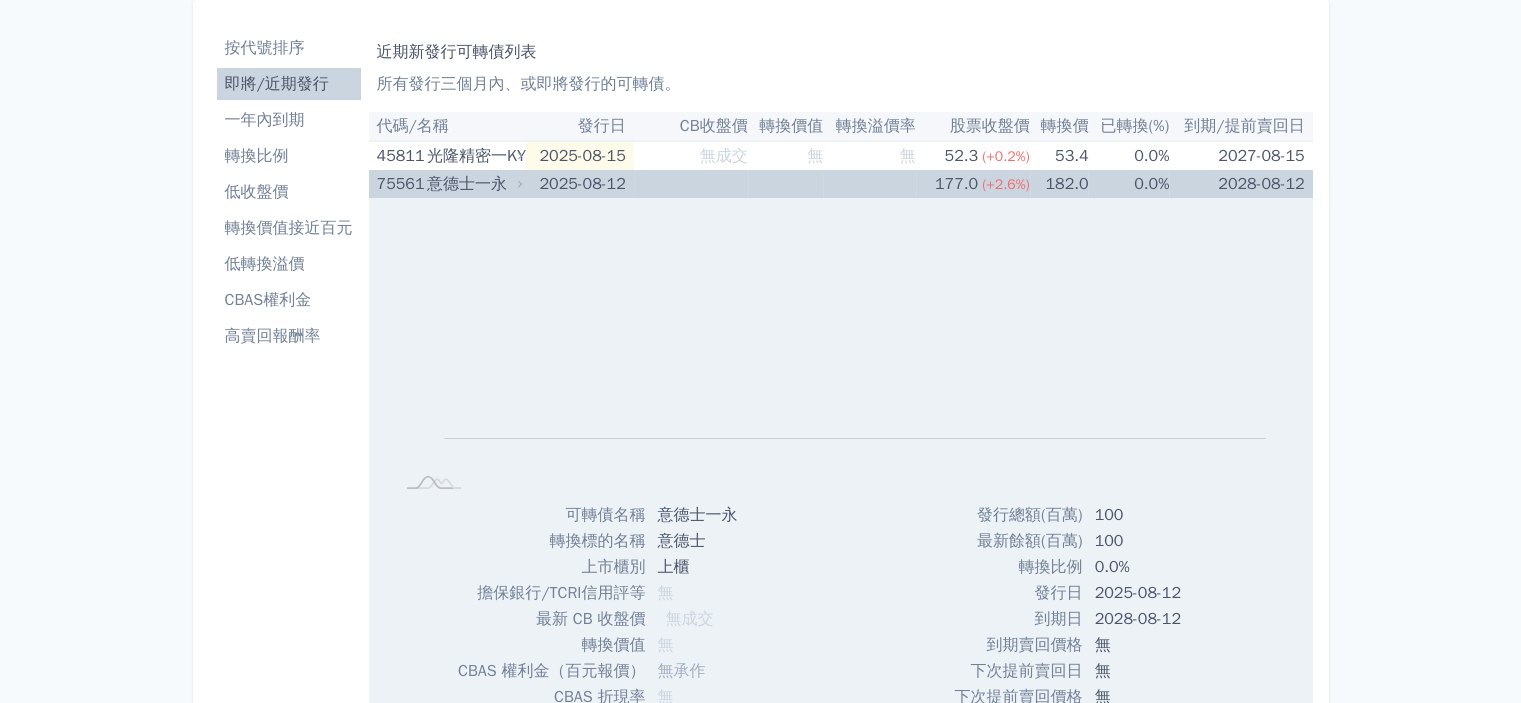 scroll, scrollTop: 0, scrollLeft: 0, axis: both 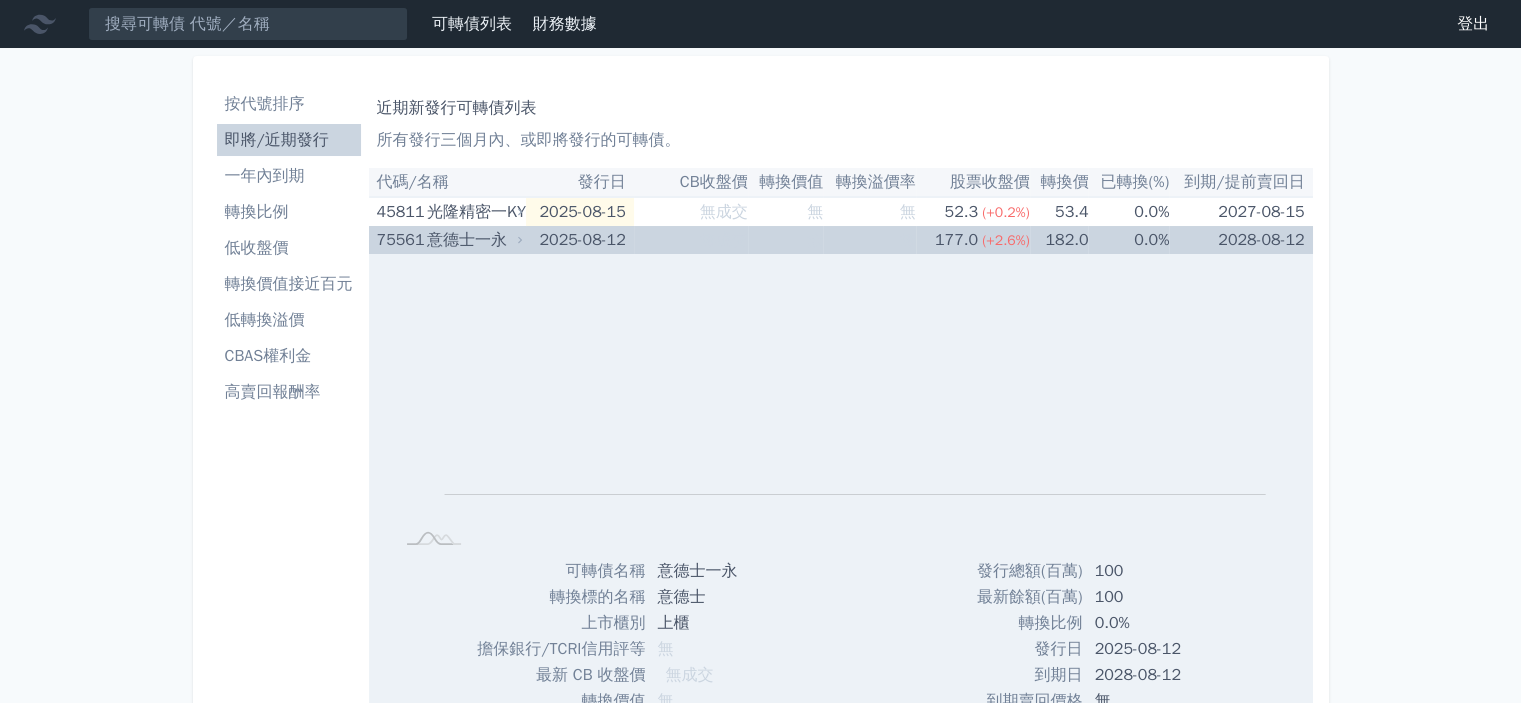 click 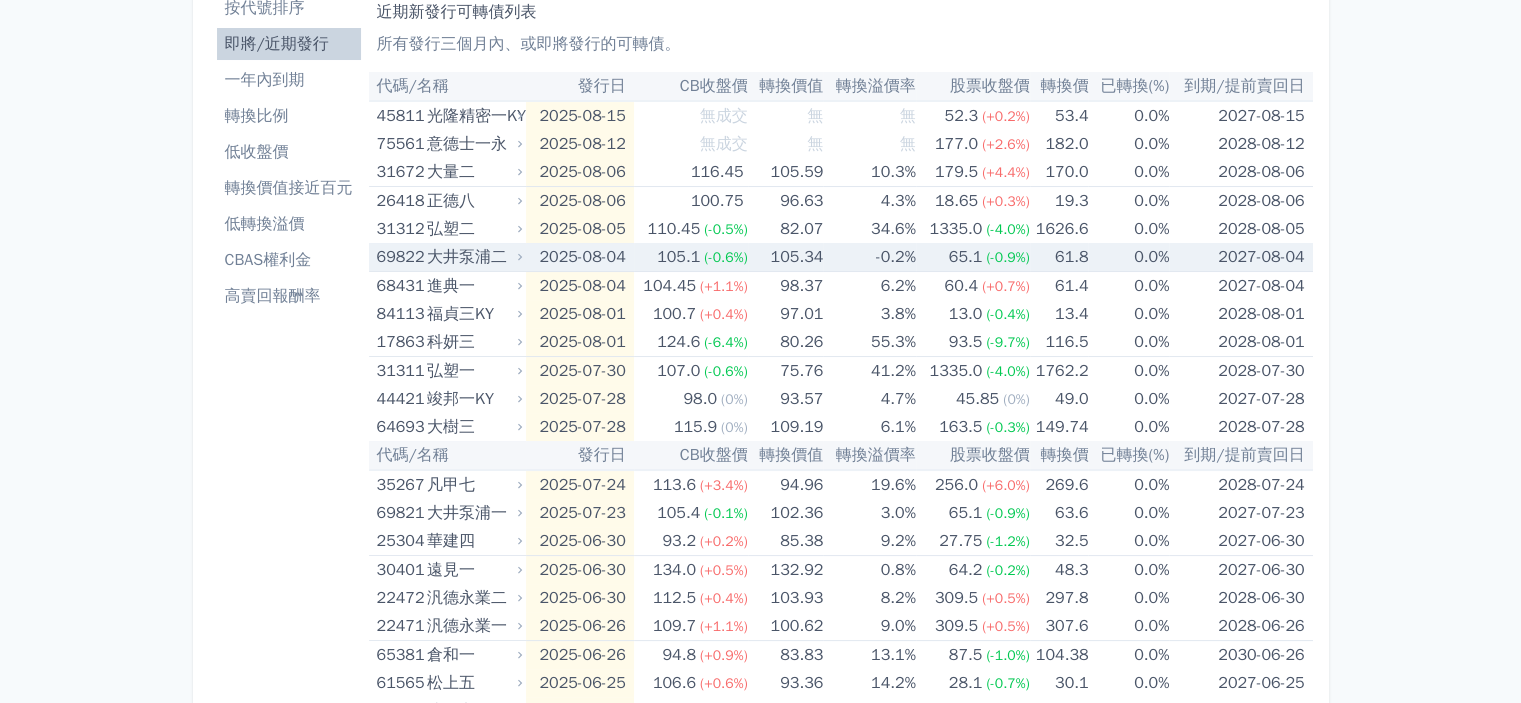 scroll, scrollTop: 100, scrollLeft: 0, axis: vertical 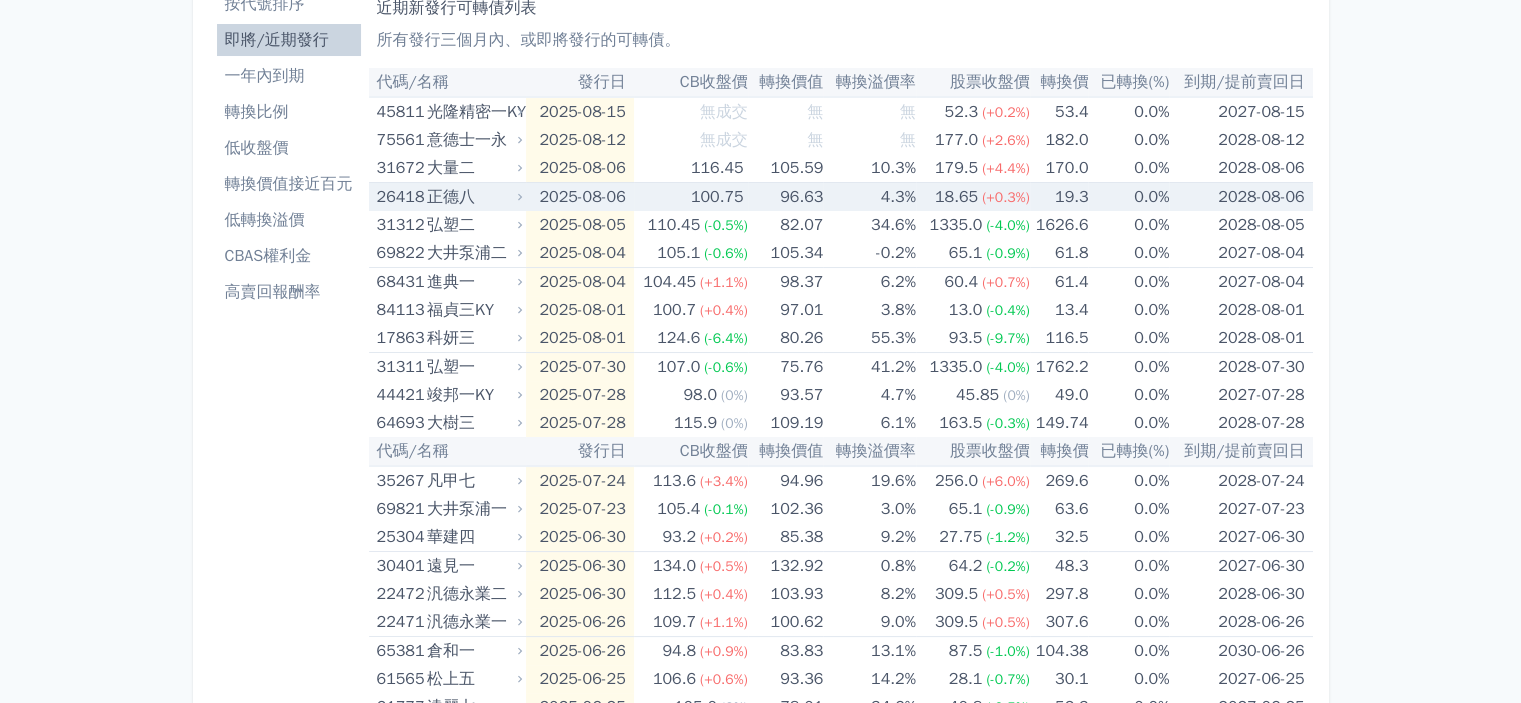 click 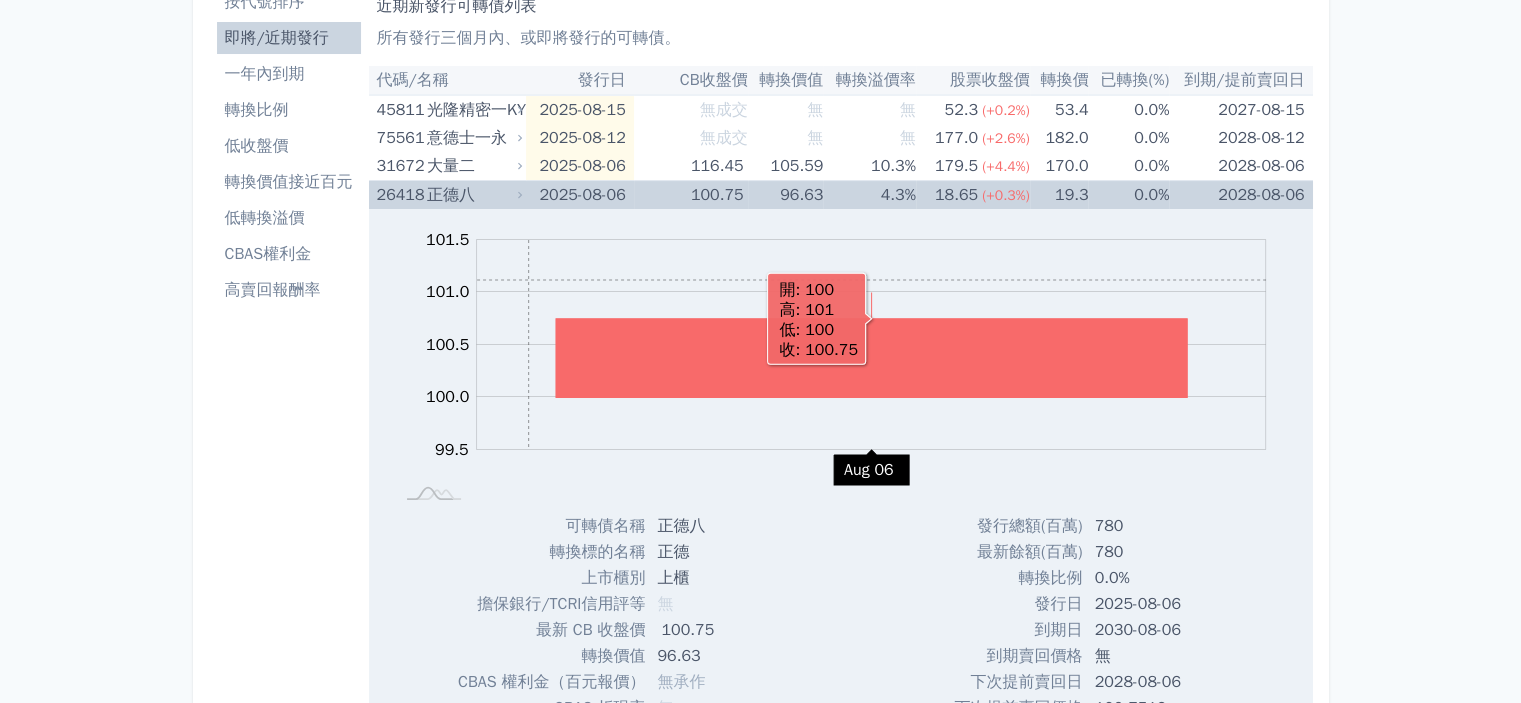 scroll, scrollTop: 100, scrollLeft: 0, axis: vertical 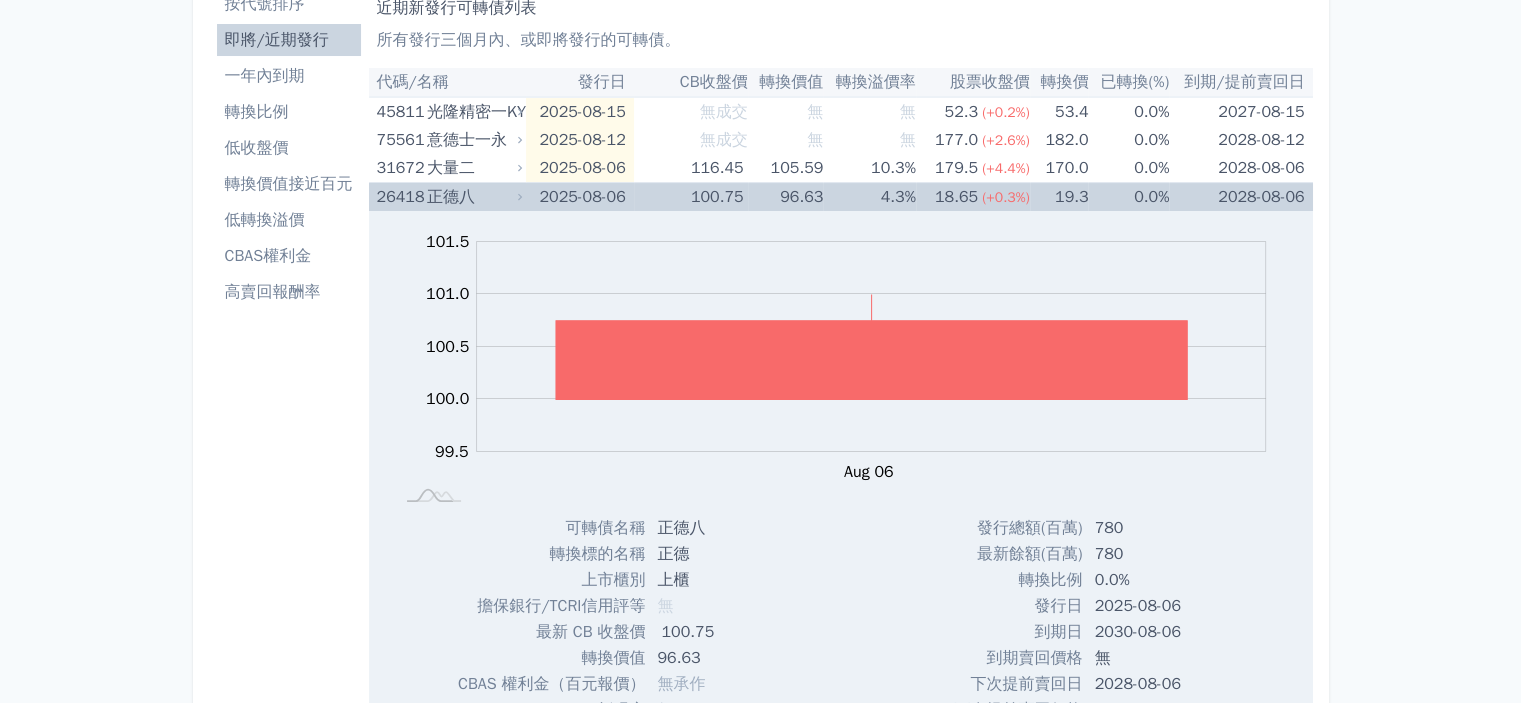 click 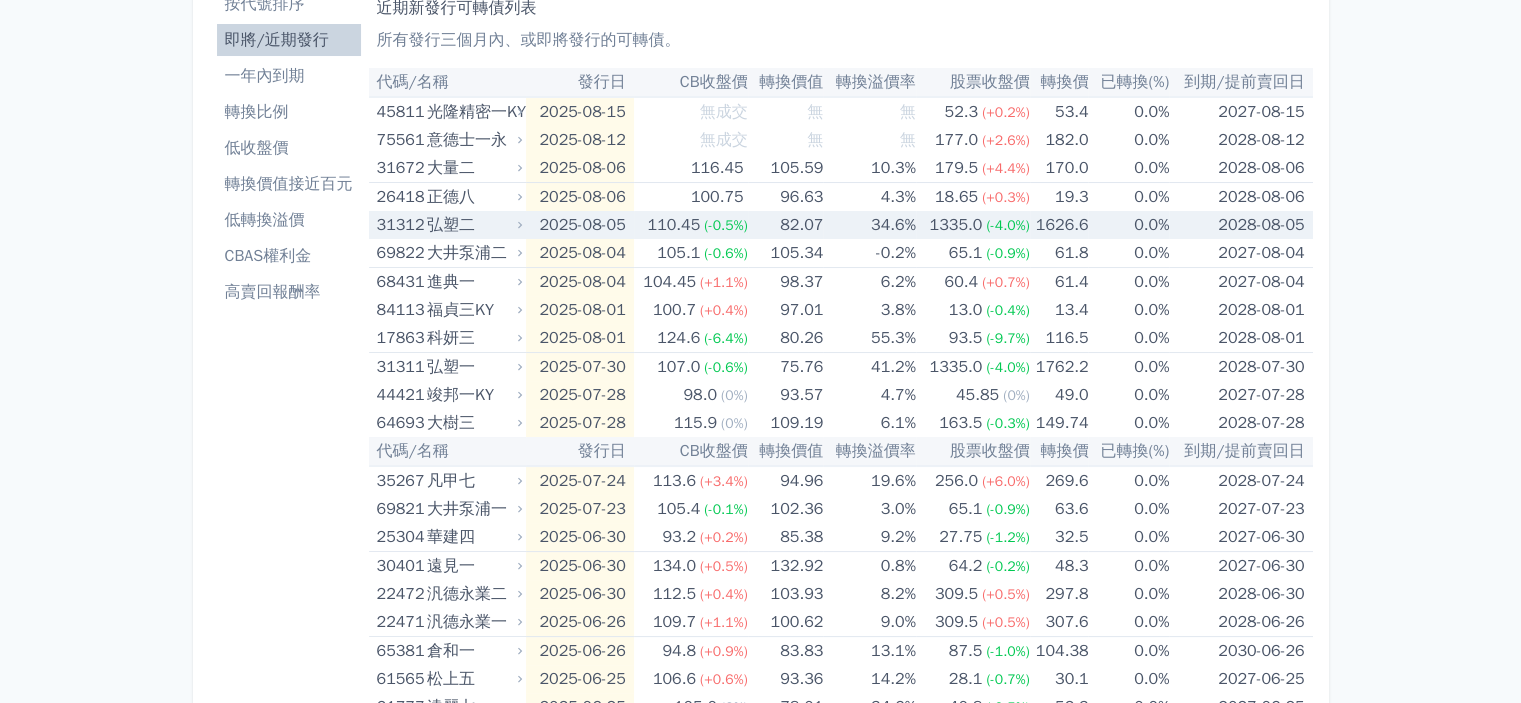 click 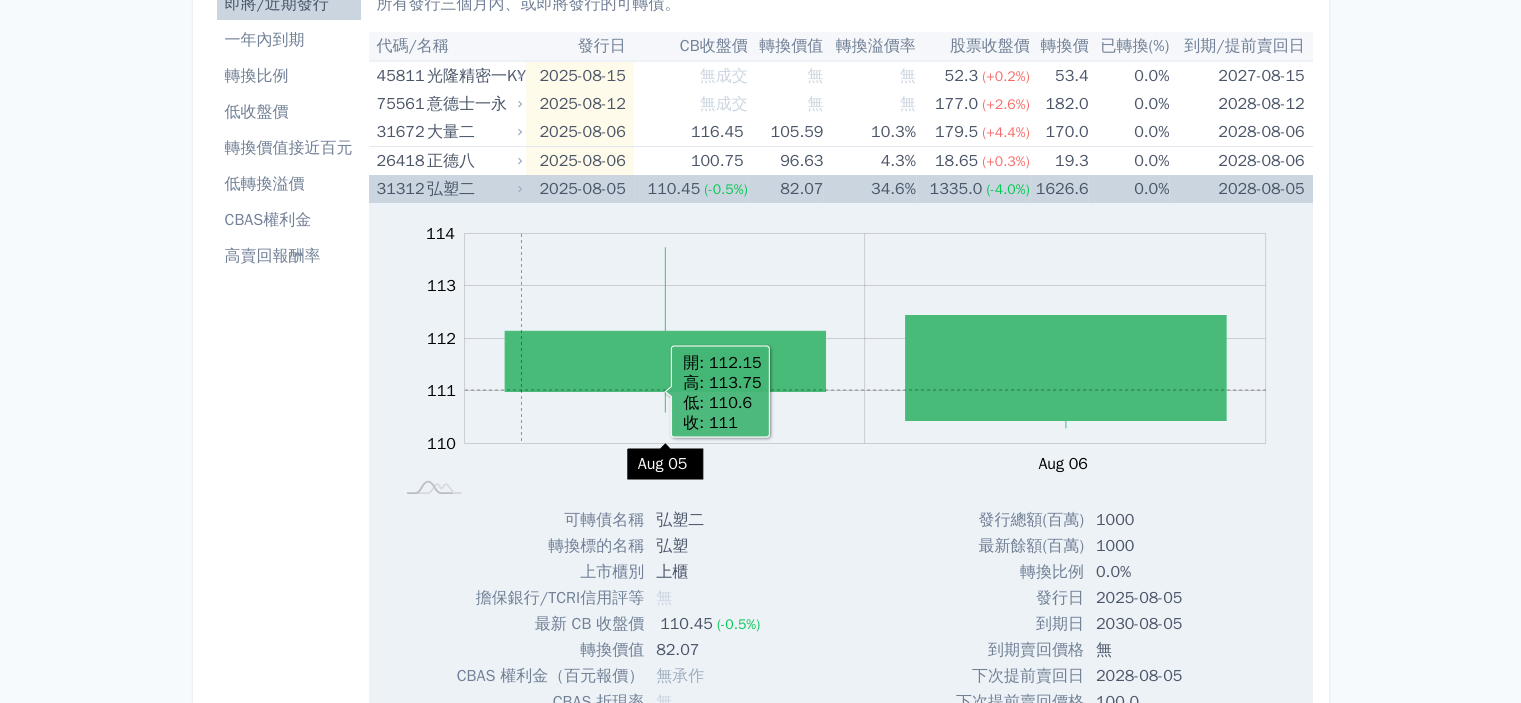 scroll, scrollTop: 100, scrollLeft: 0, axis: vertical 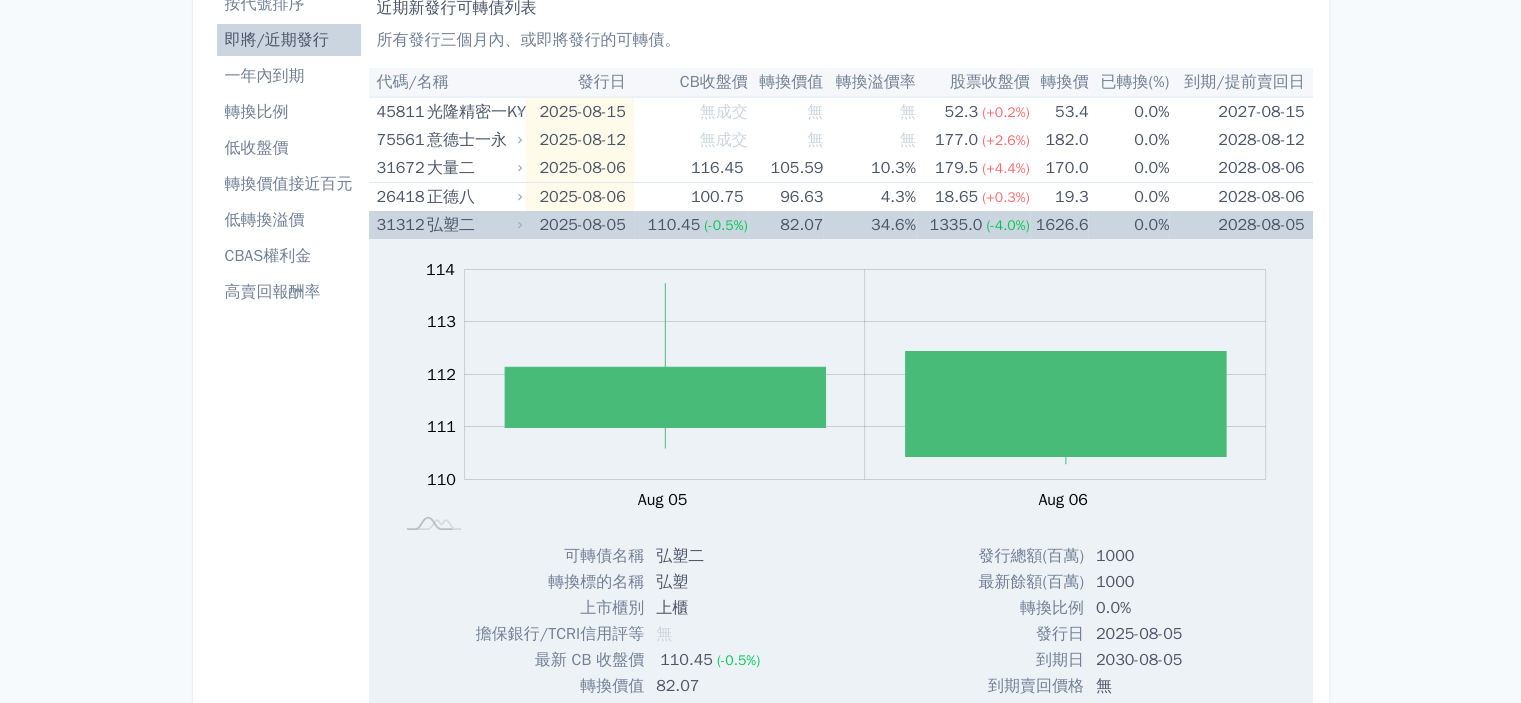 click 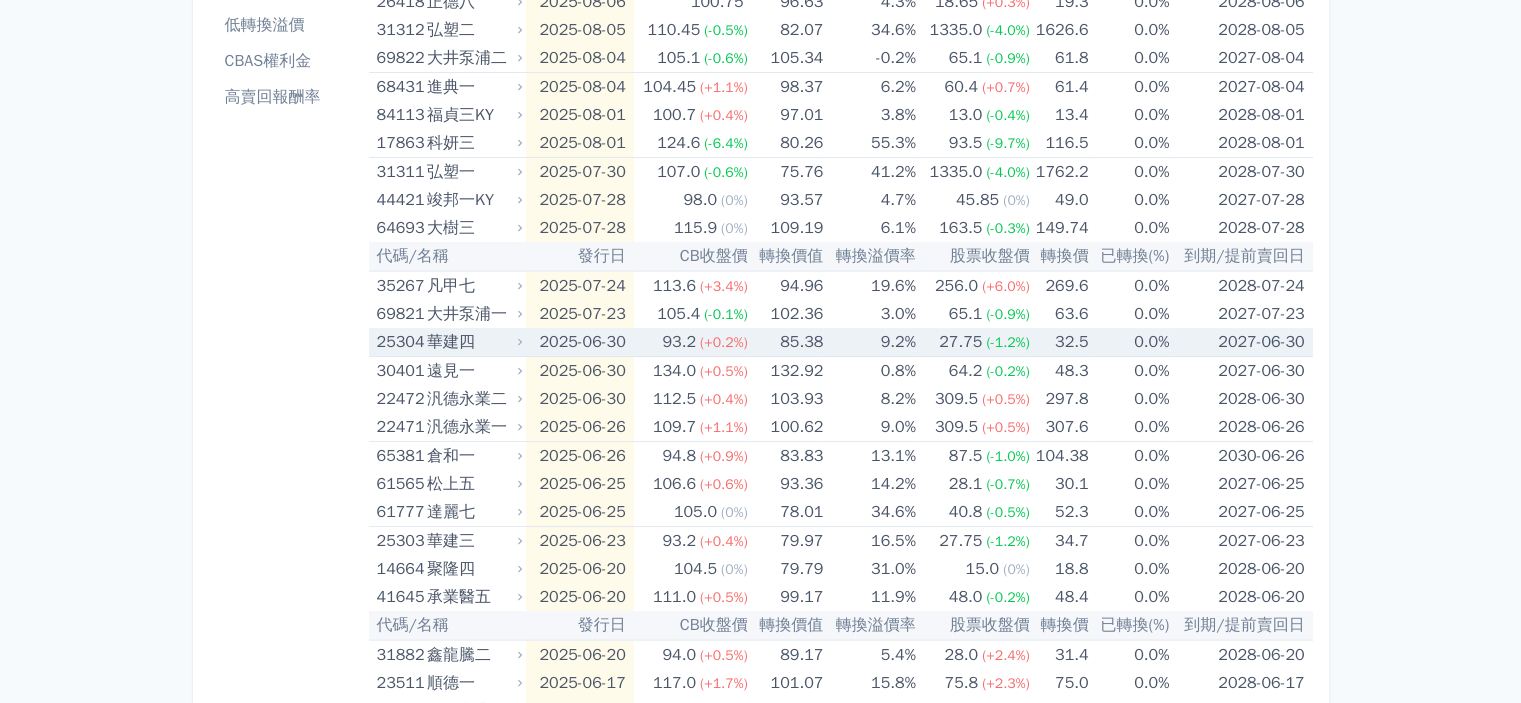 scroll, scrollTop: 300, scrollLeft: 0, axis: vertical 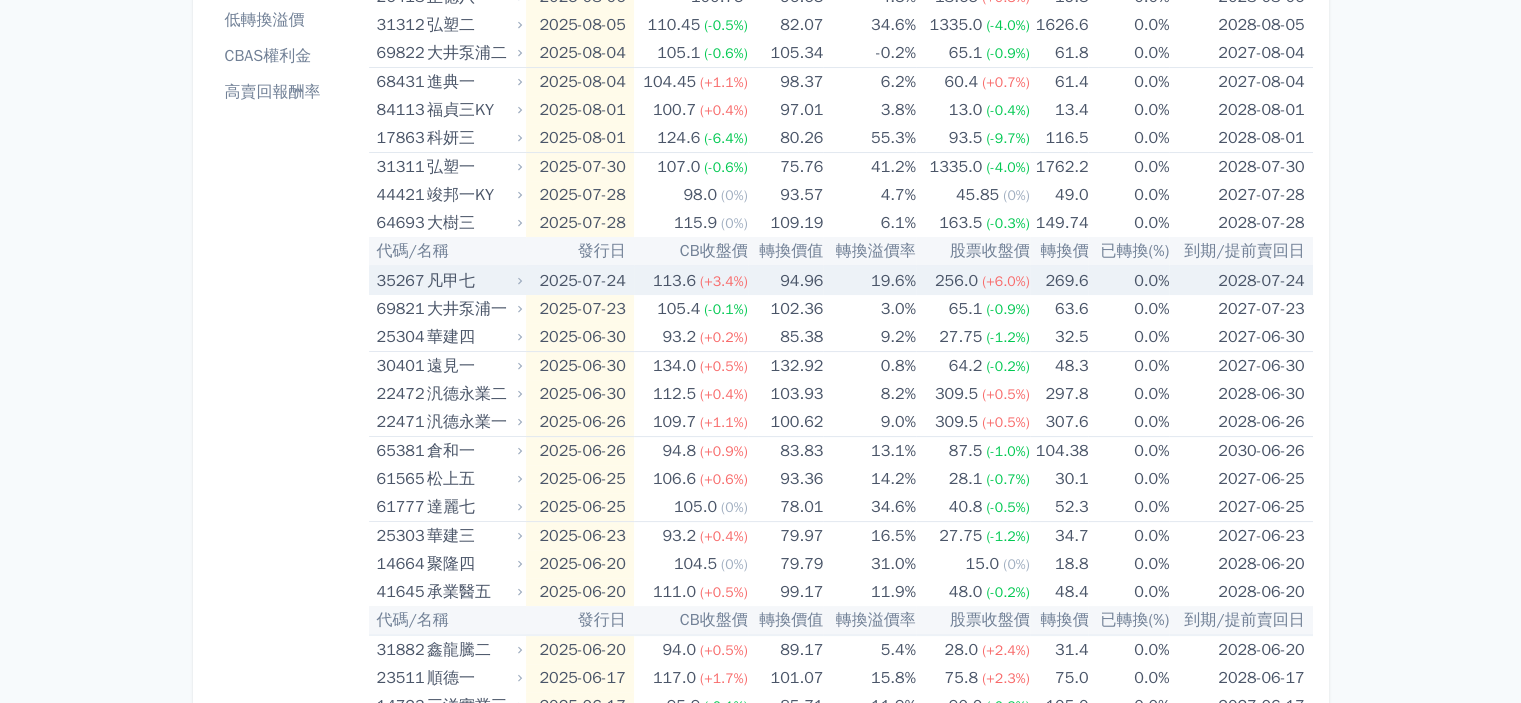 click 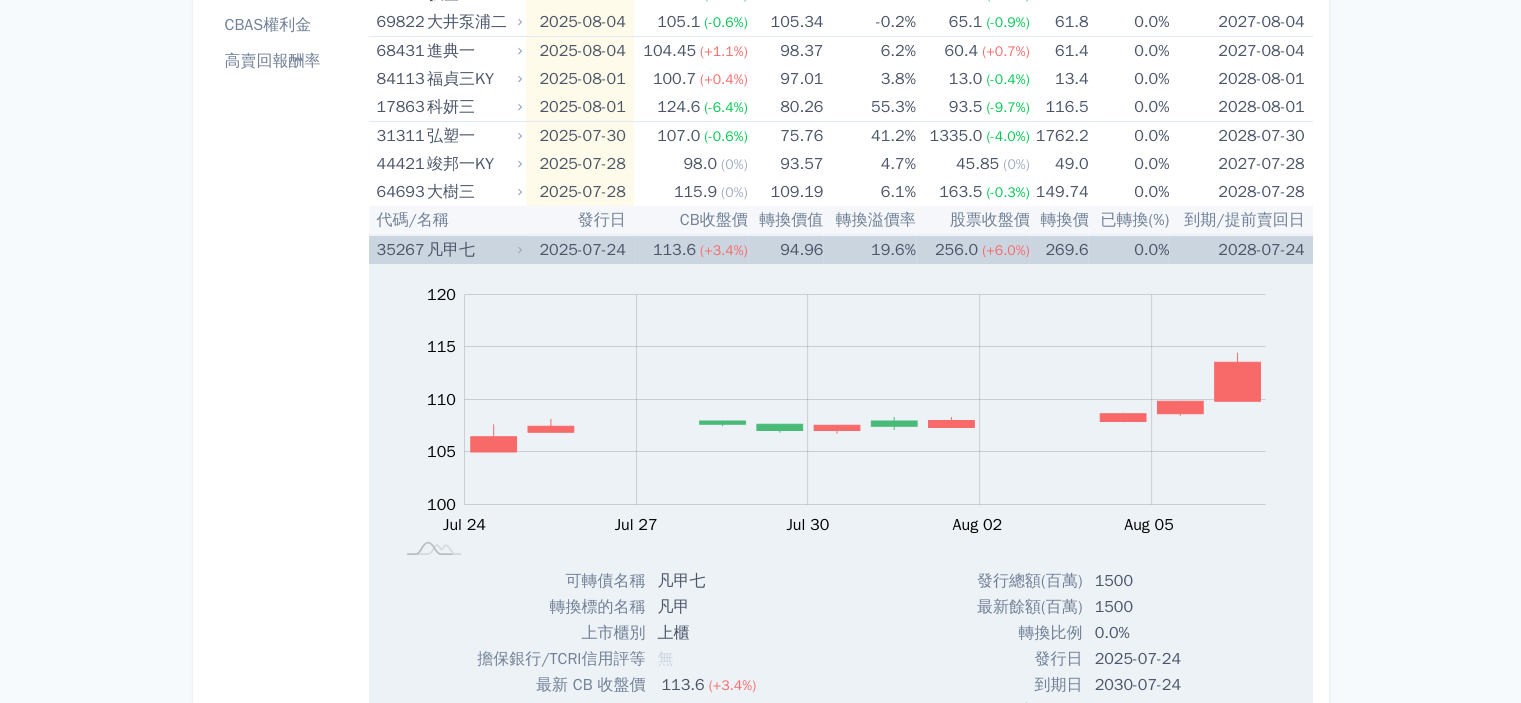 scroll, scrollTop: 300, scrollLeft: 0, axis: vertical 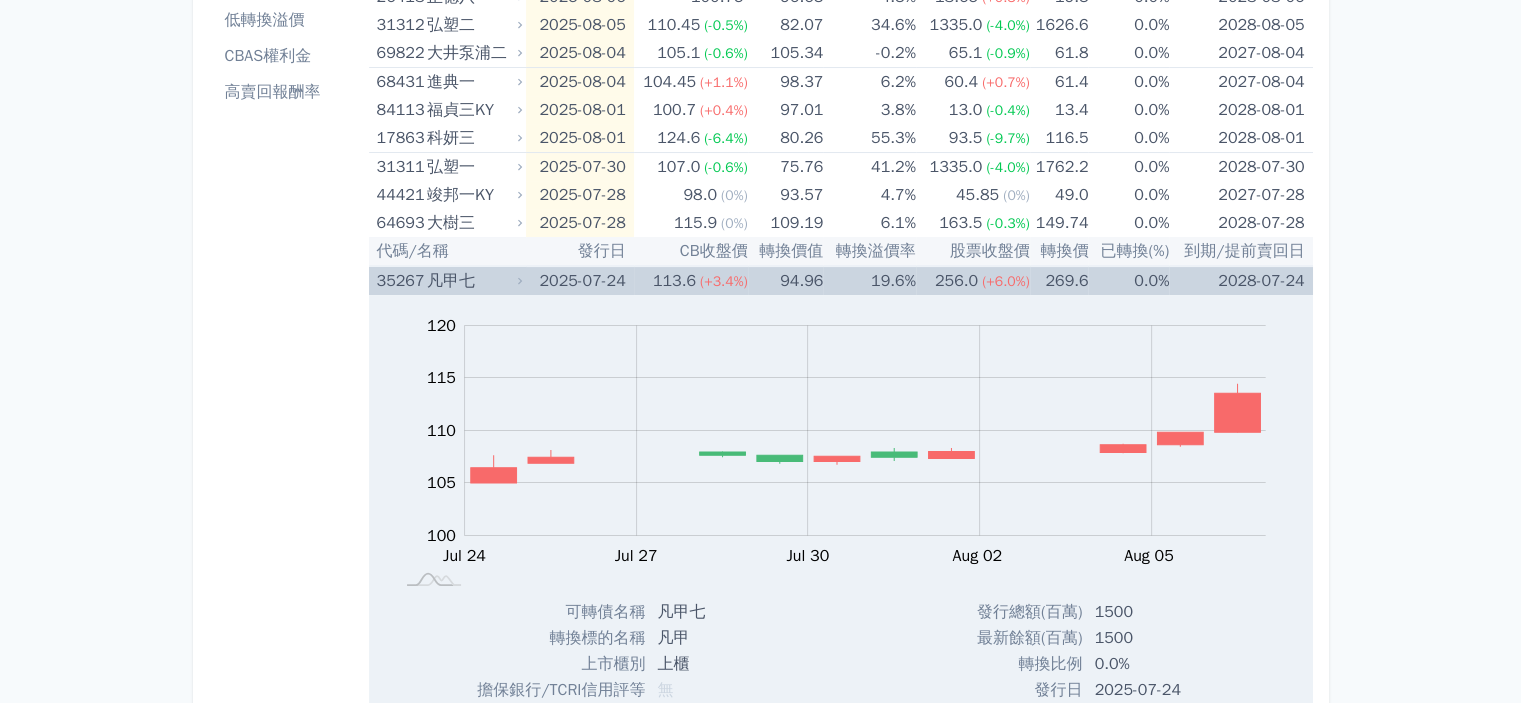 click 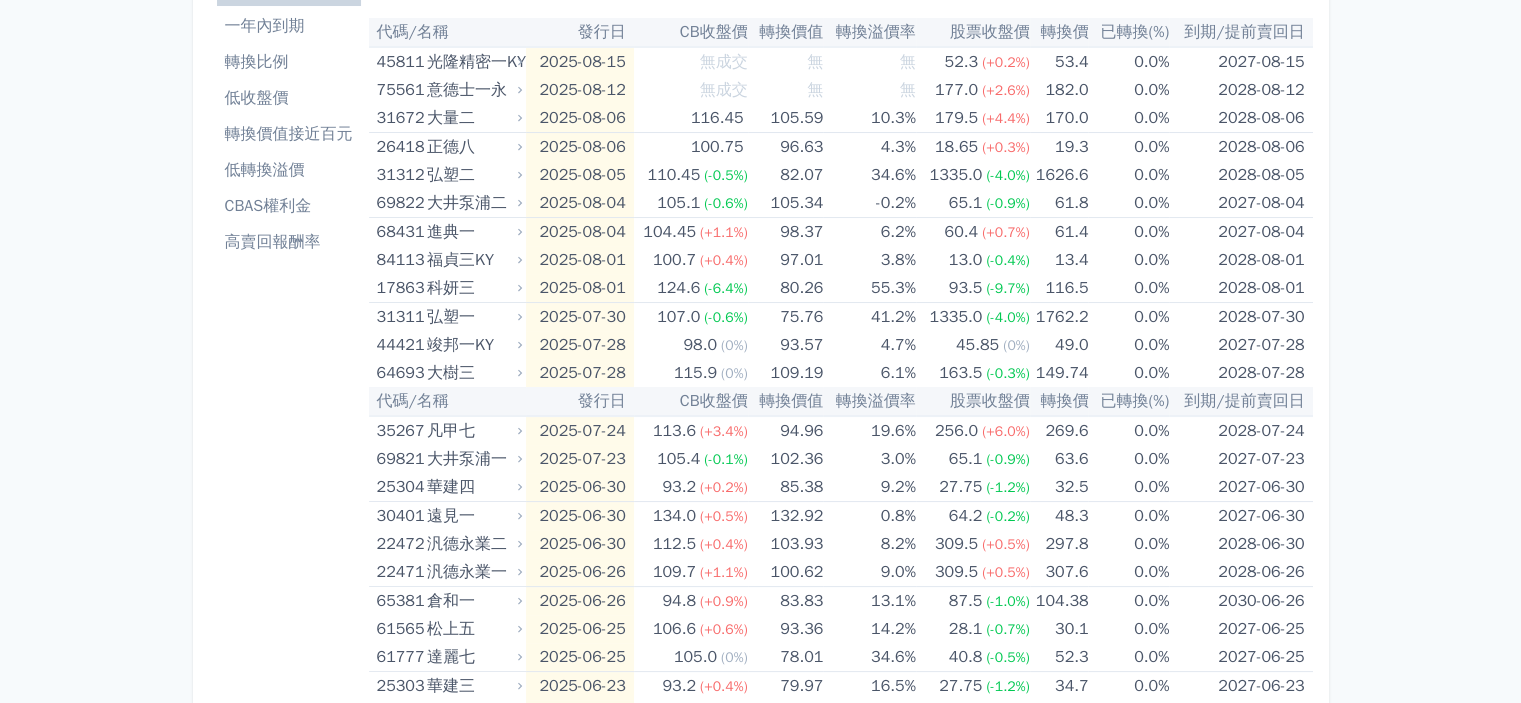 scroll, scrollTop: 0, scrollLeft: 0, axis: both 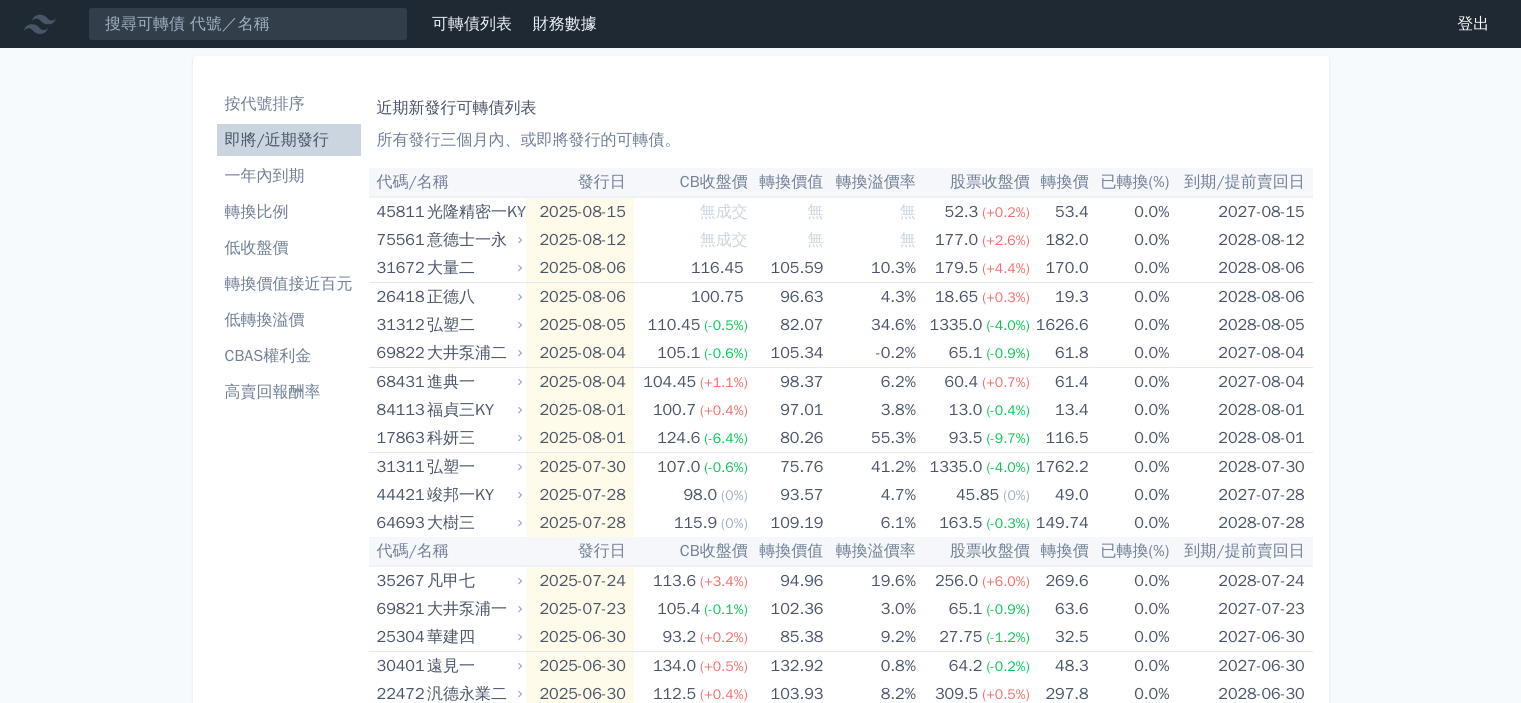 click on "一年內到期" at bounding box center (289, 176) 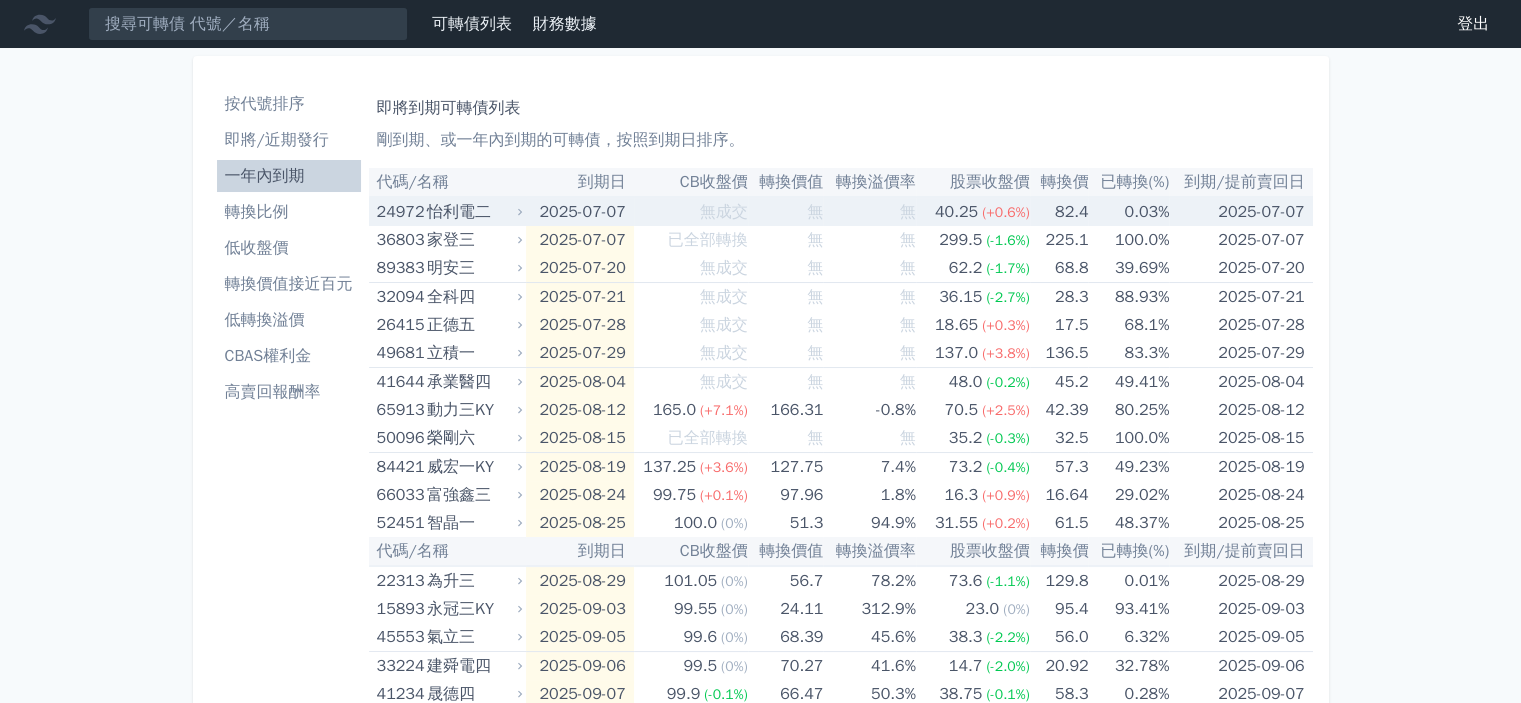 click on "24972
怡利電二" at bounding box center [452, 212] 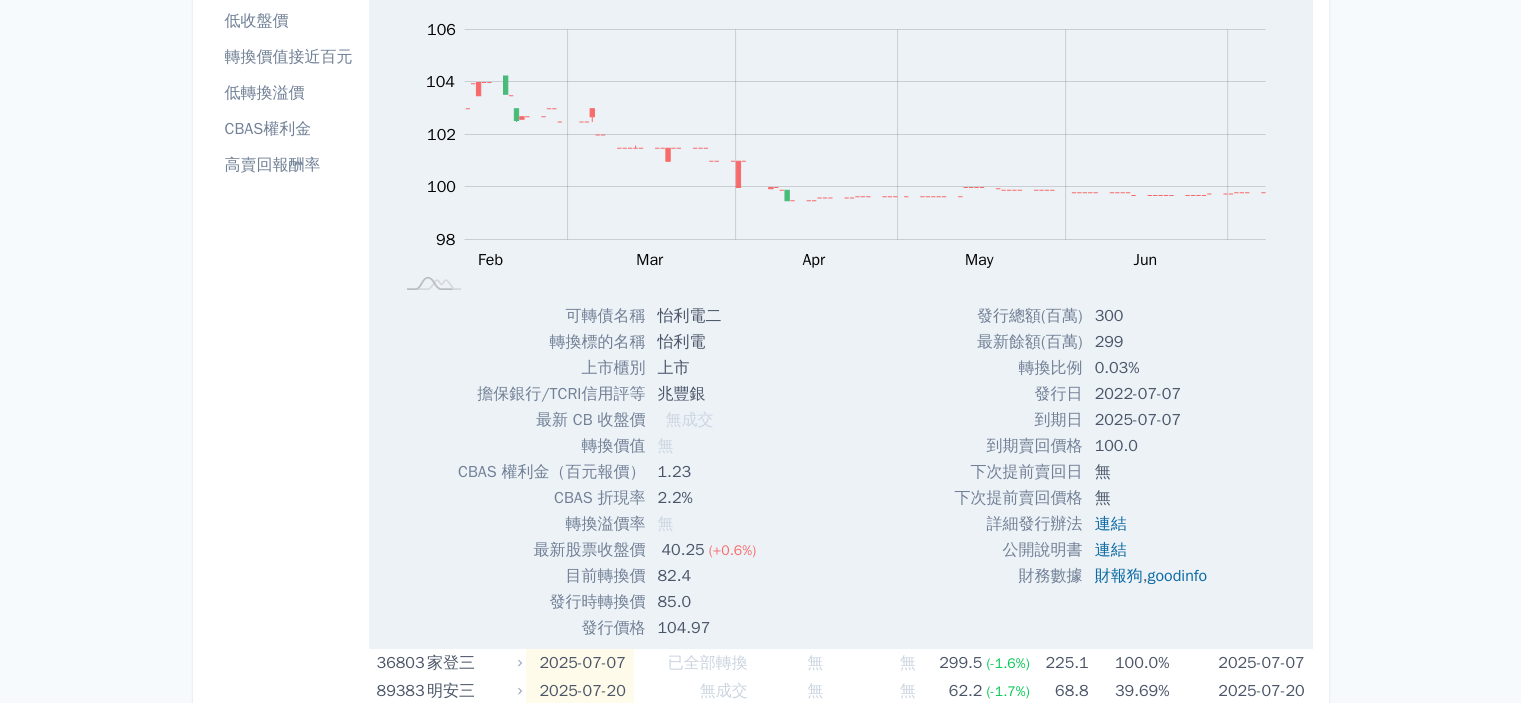 scroll, scrollTop: 0, scrollLeft: 0, axis: both 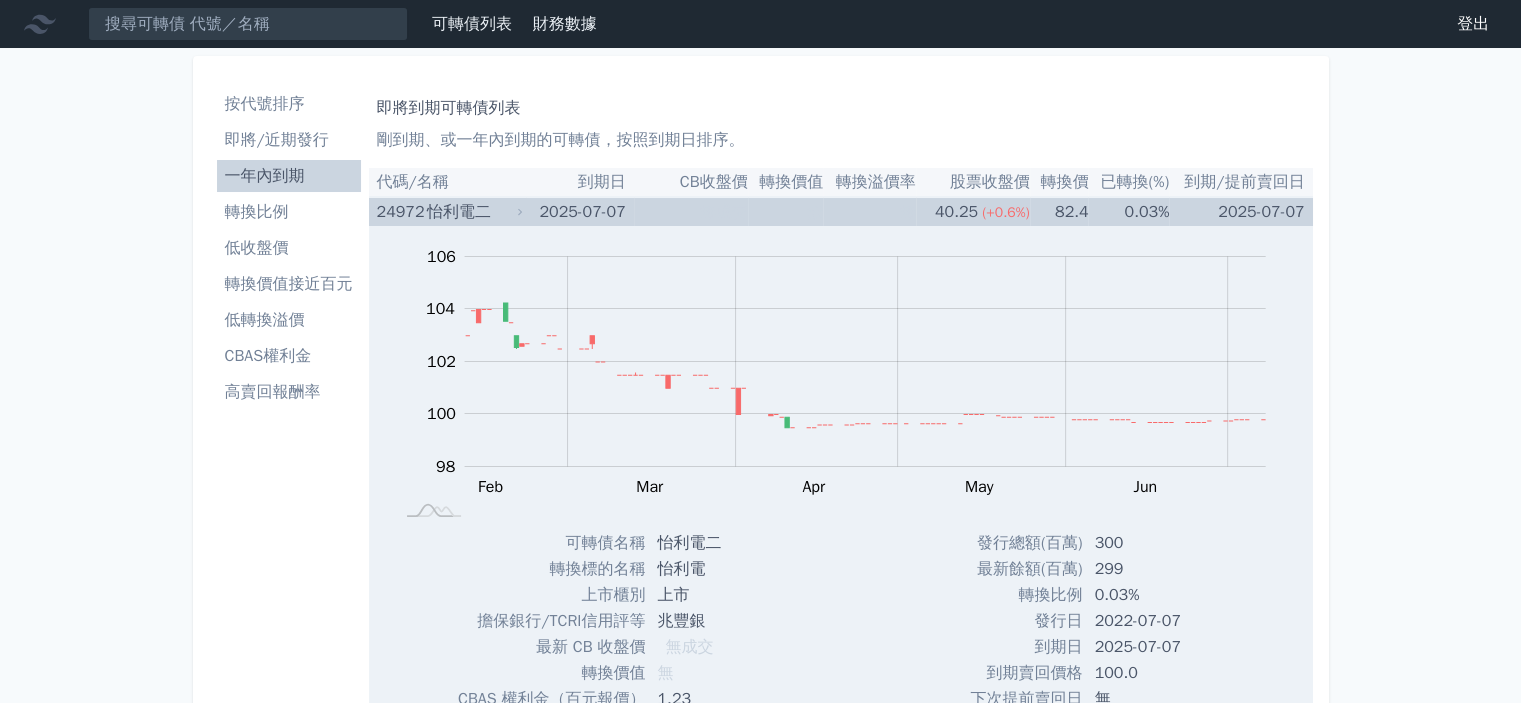 click 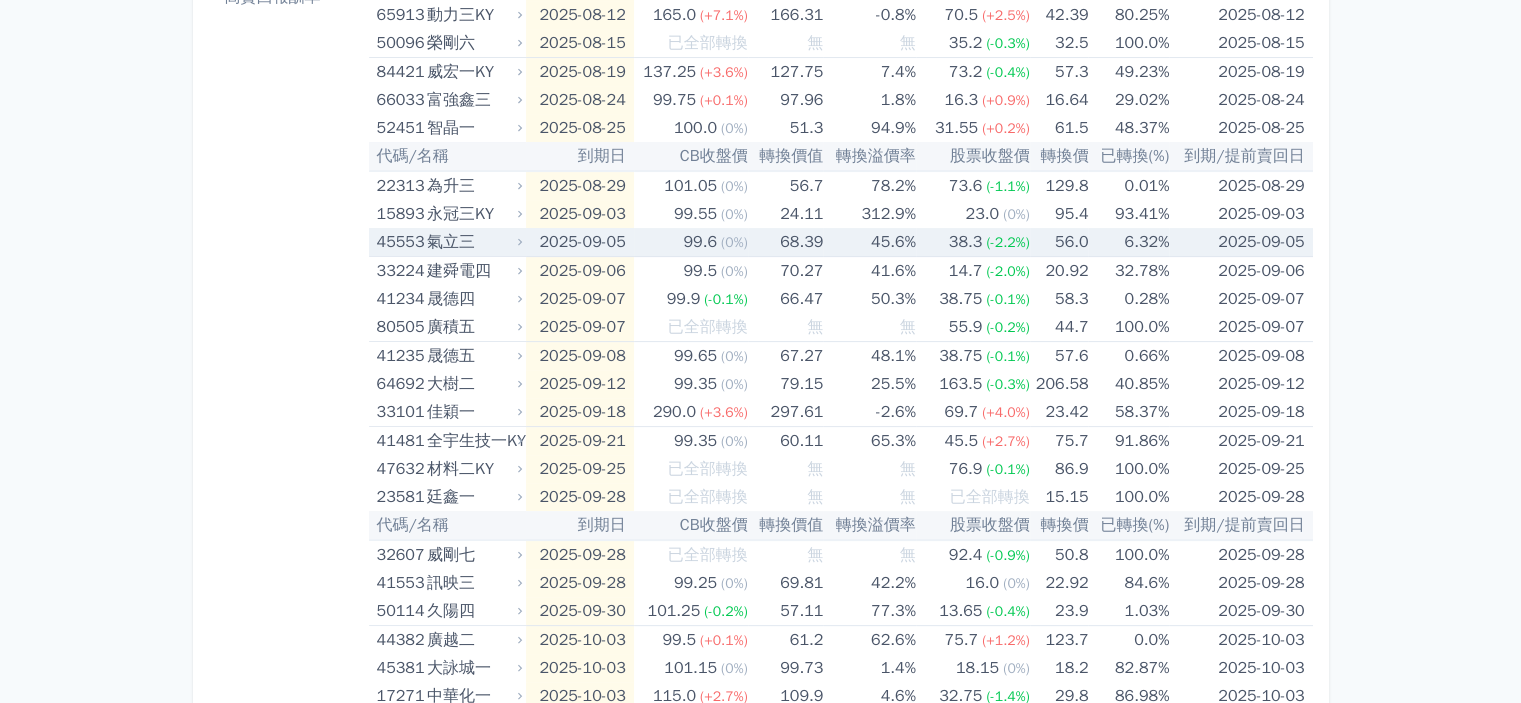 scroll, scrollTop: 400, scrollLeft: 0, axis: vertical 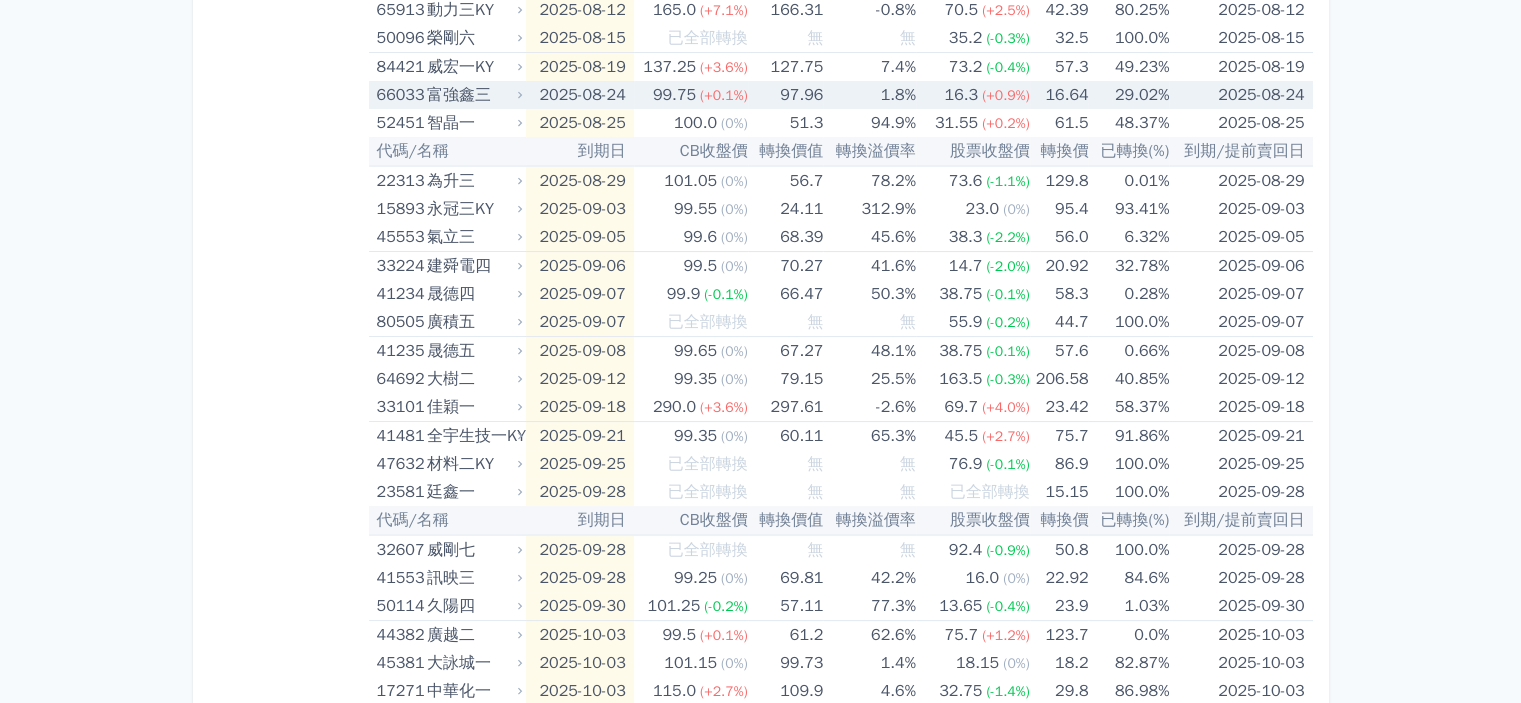 click 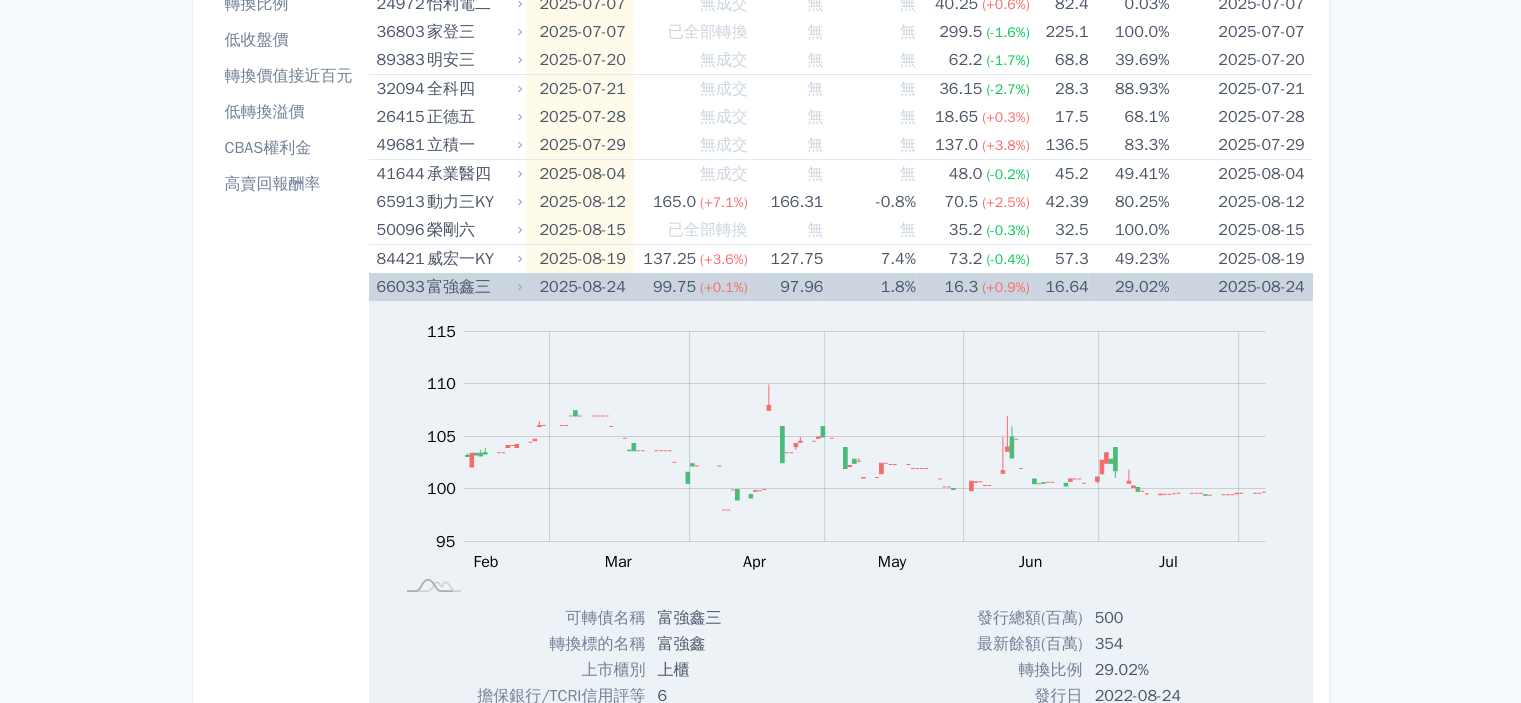scroll, scrollTop: 200, scrollLeft: 0, axis: vertical 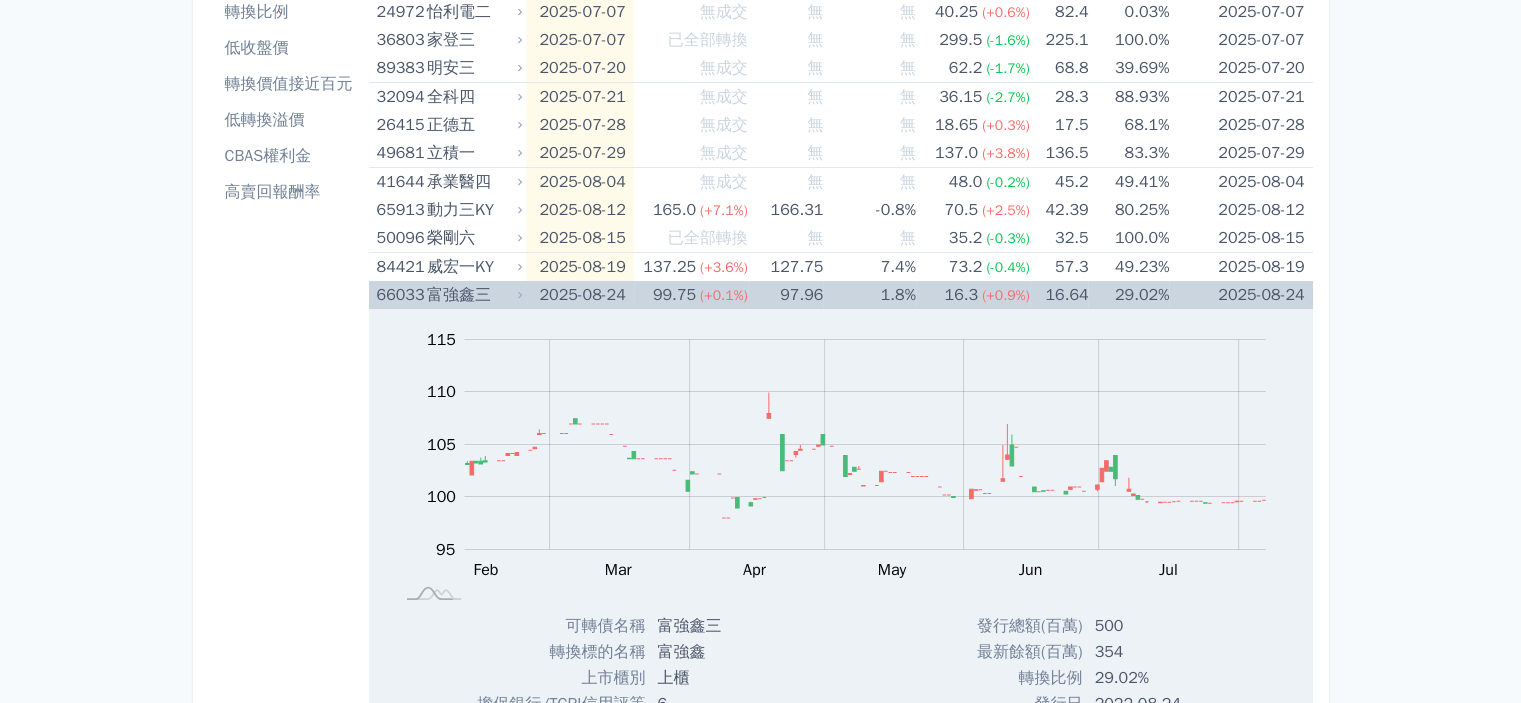 click 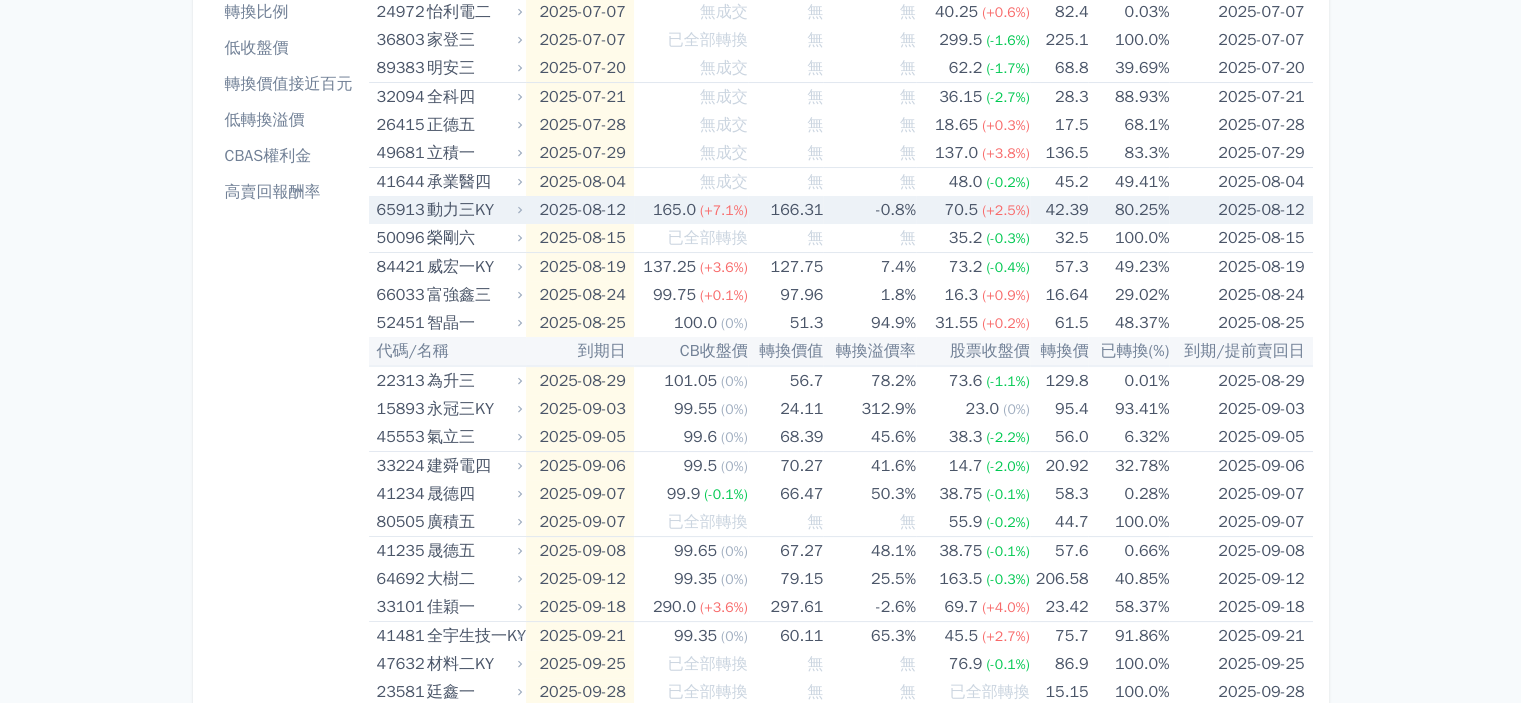 click 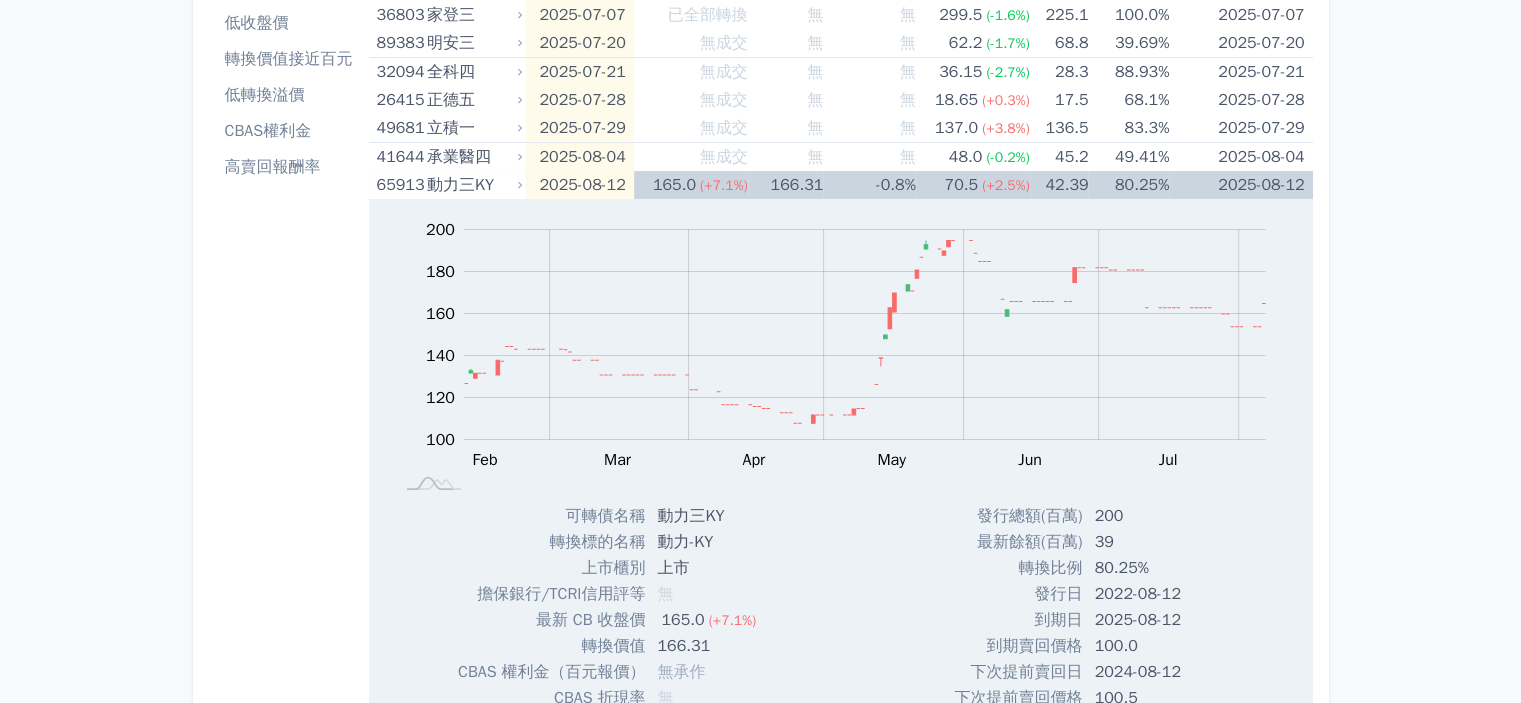 scroll, scrollTop: 200, scrollLeft: 0, axis: vertical 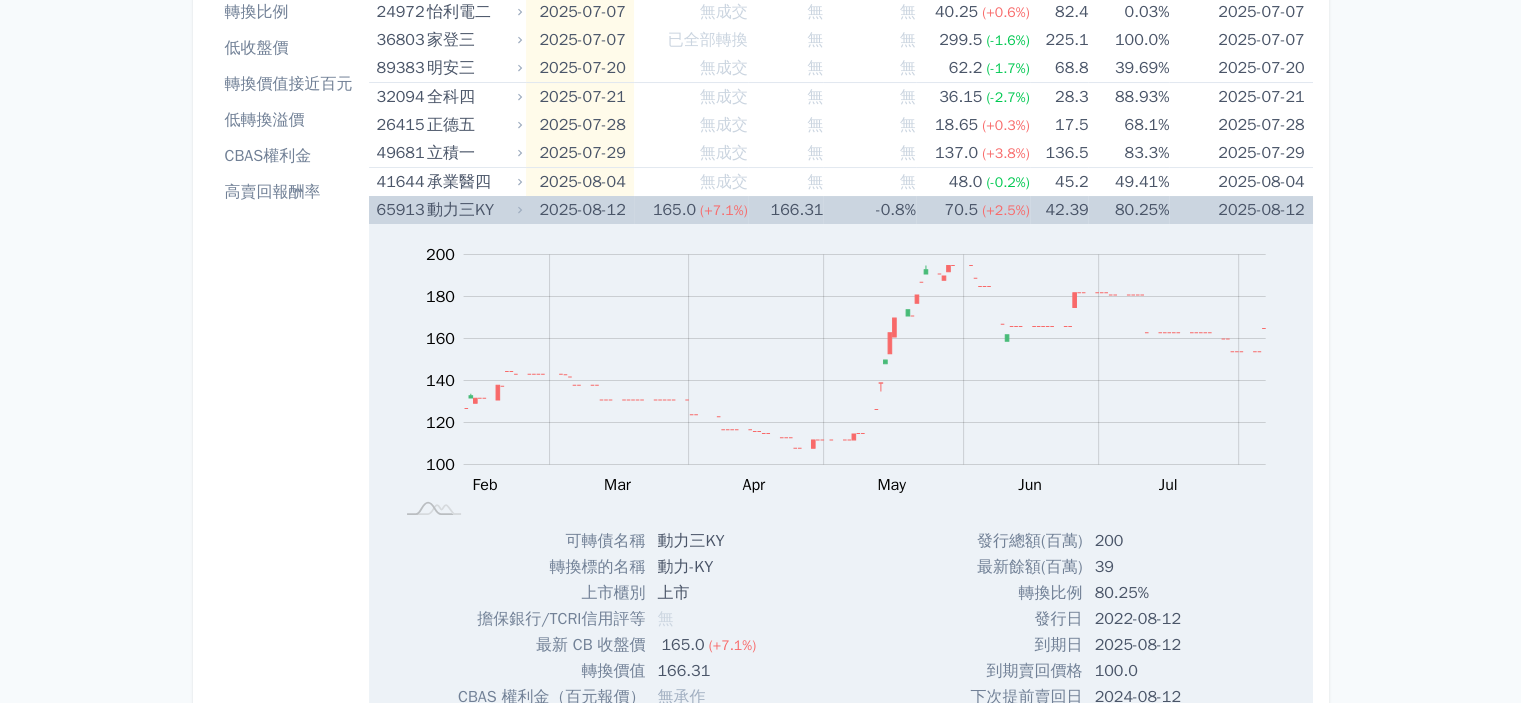 click 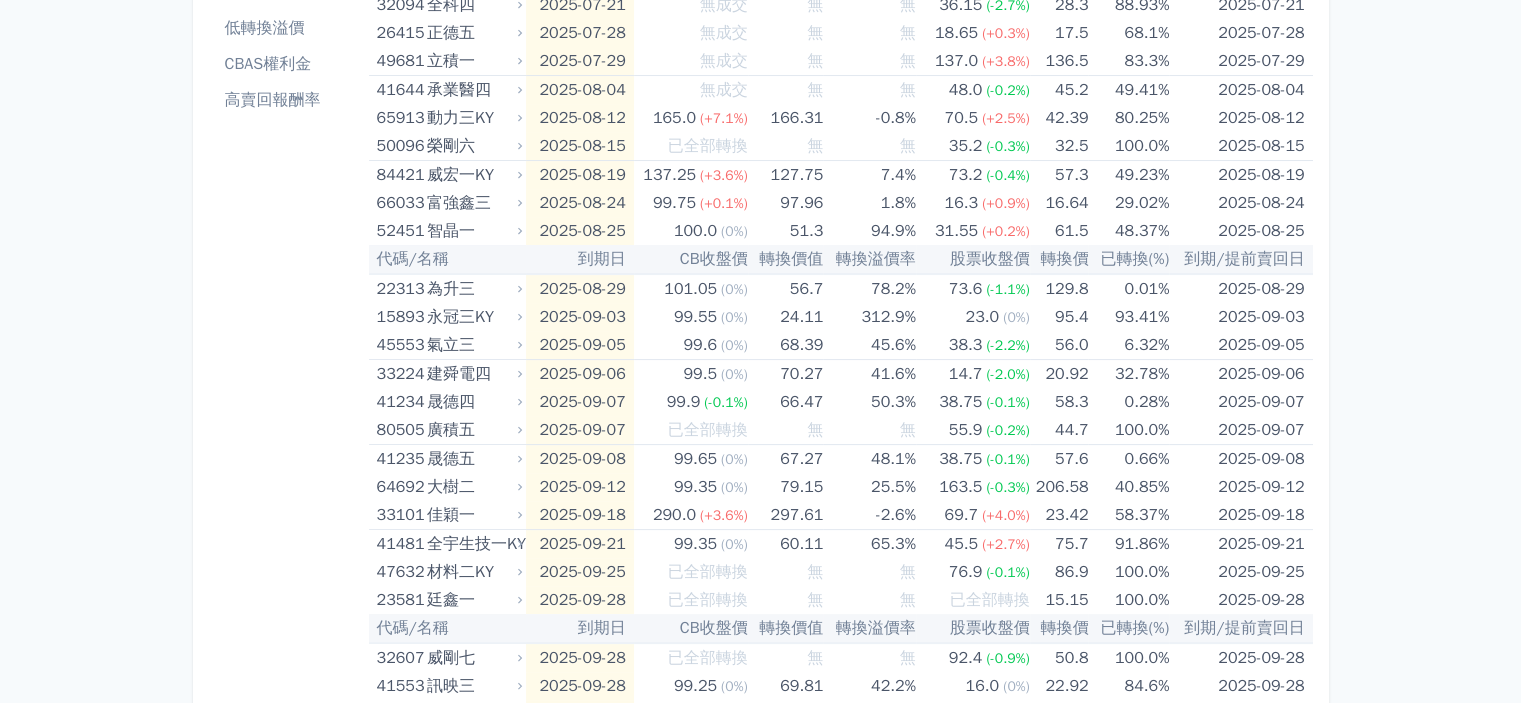scroll, scrollTop: 300, scrollLeft: 0, axis: vertical 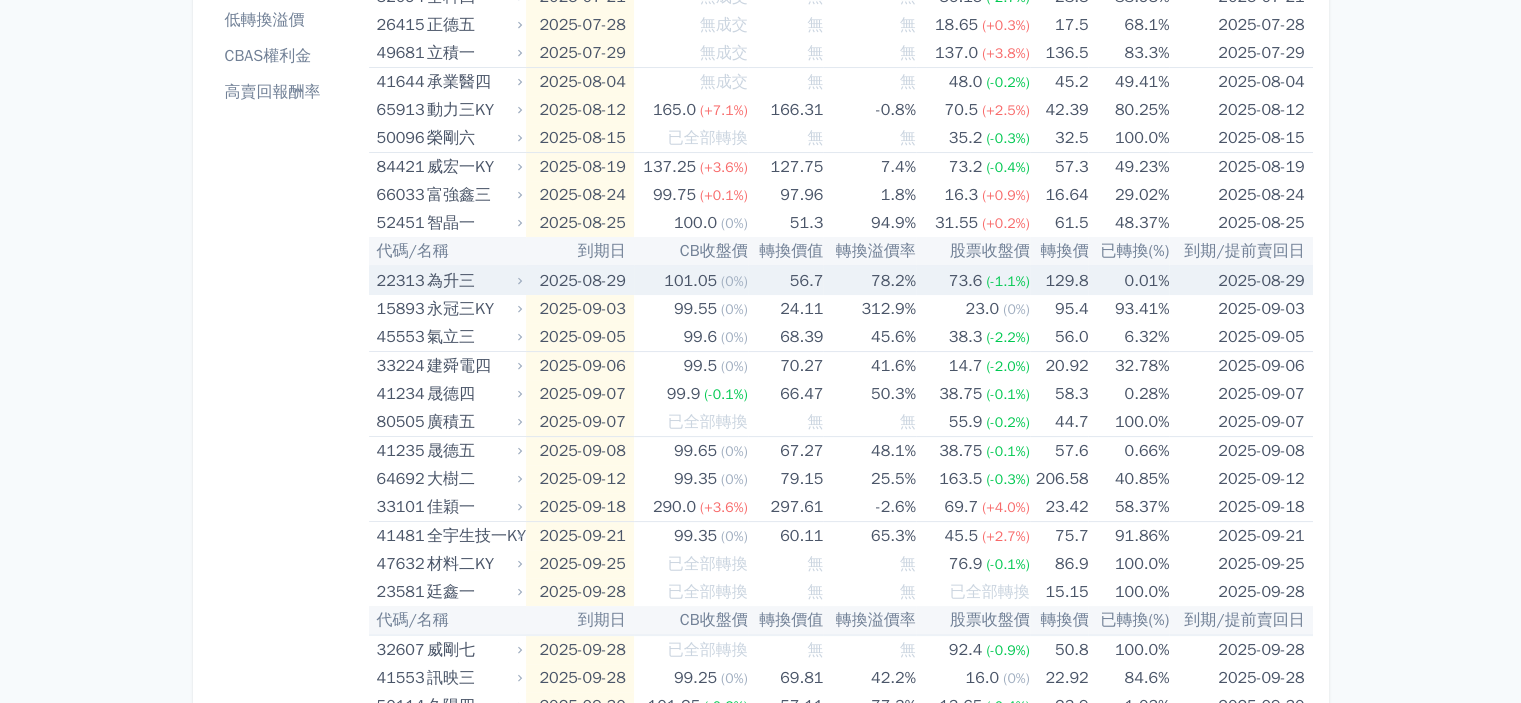 click 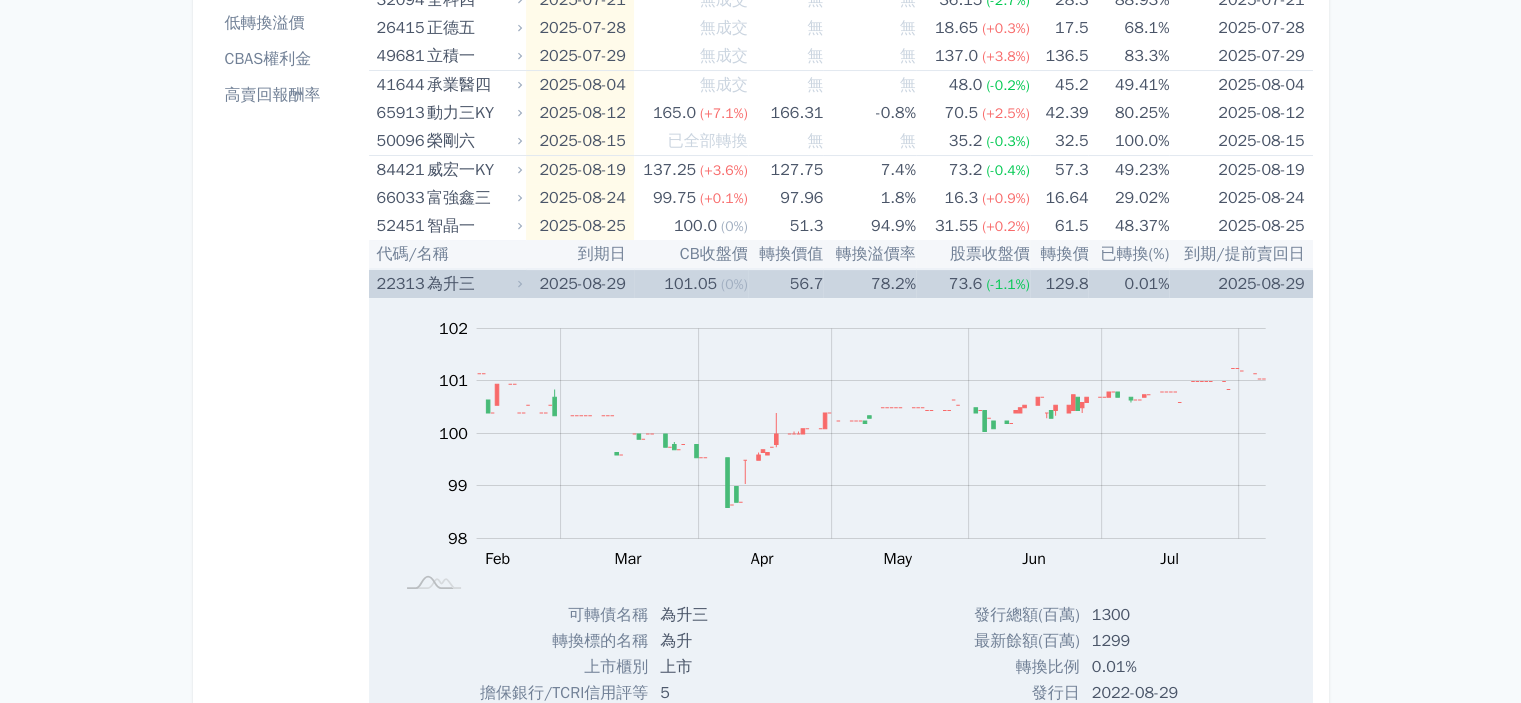 scroll, scrollTop: 200, scrollLeft: 0, axis: vertical 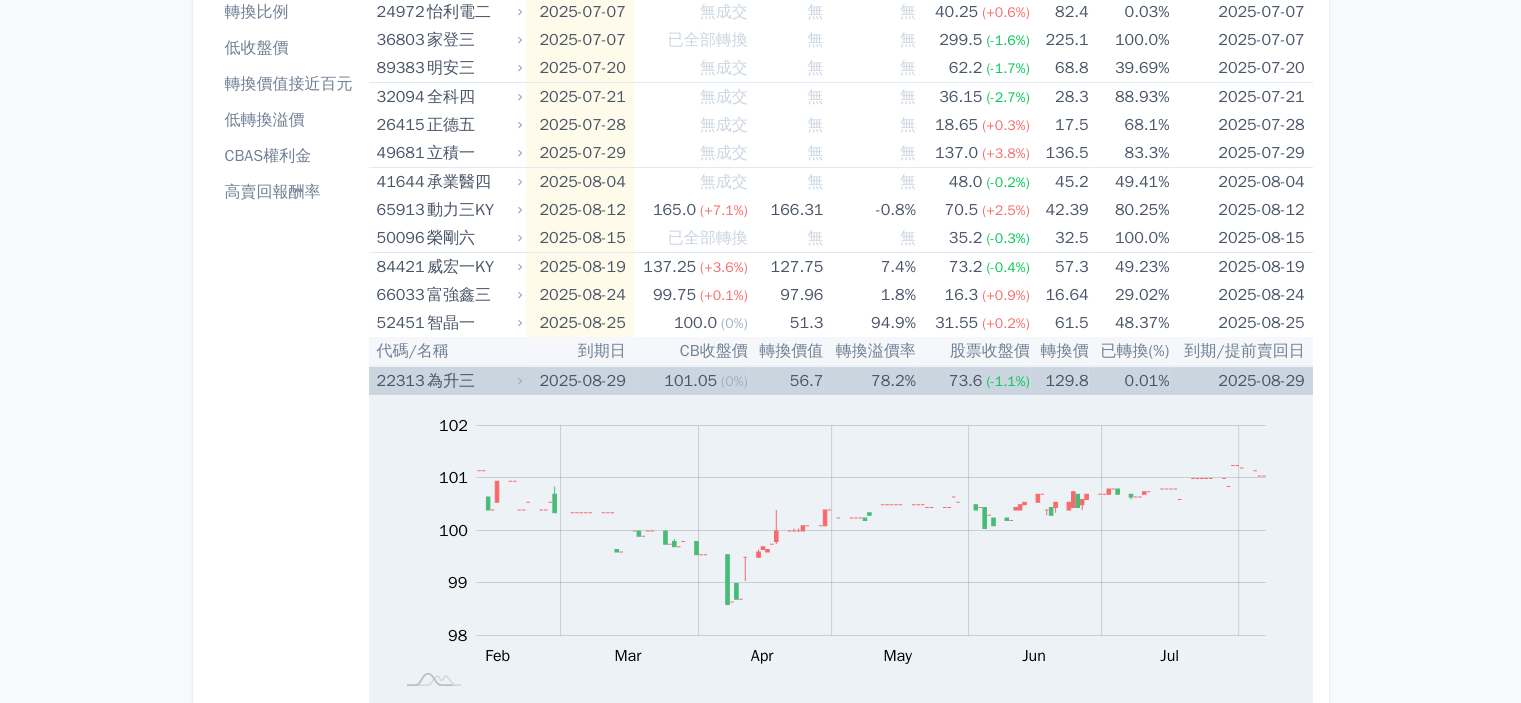 click 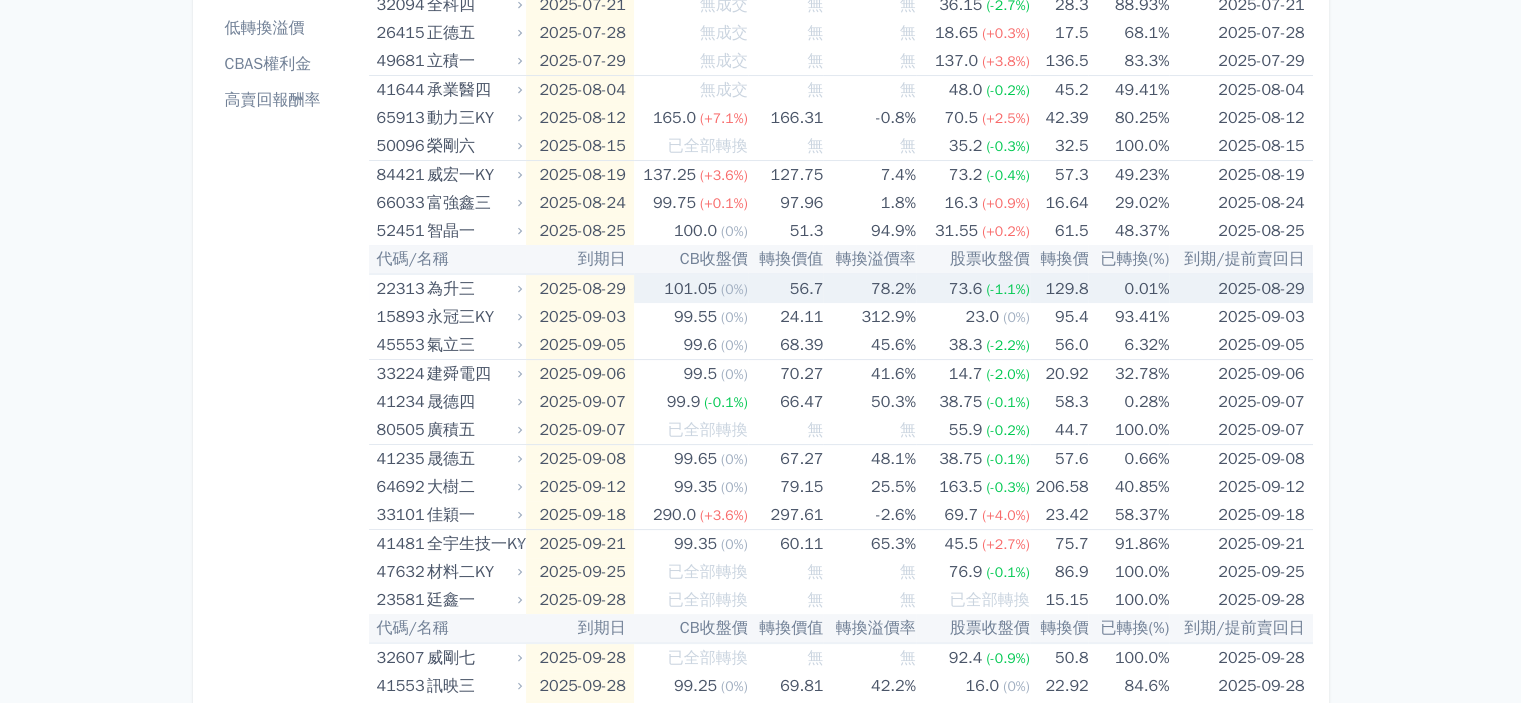 scroll, scrollTop: 300, scrollLeft: 0, axis: vertical 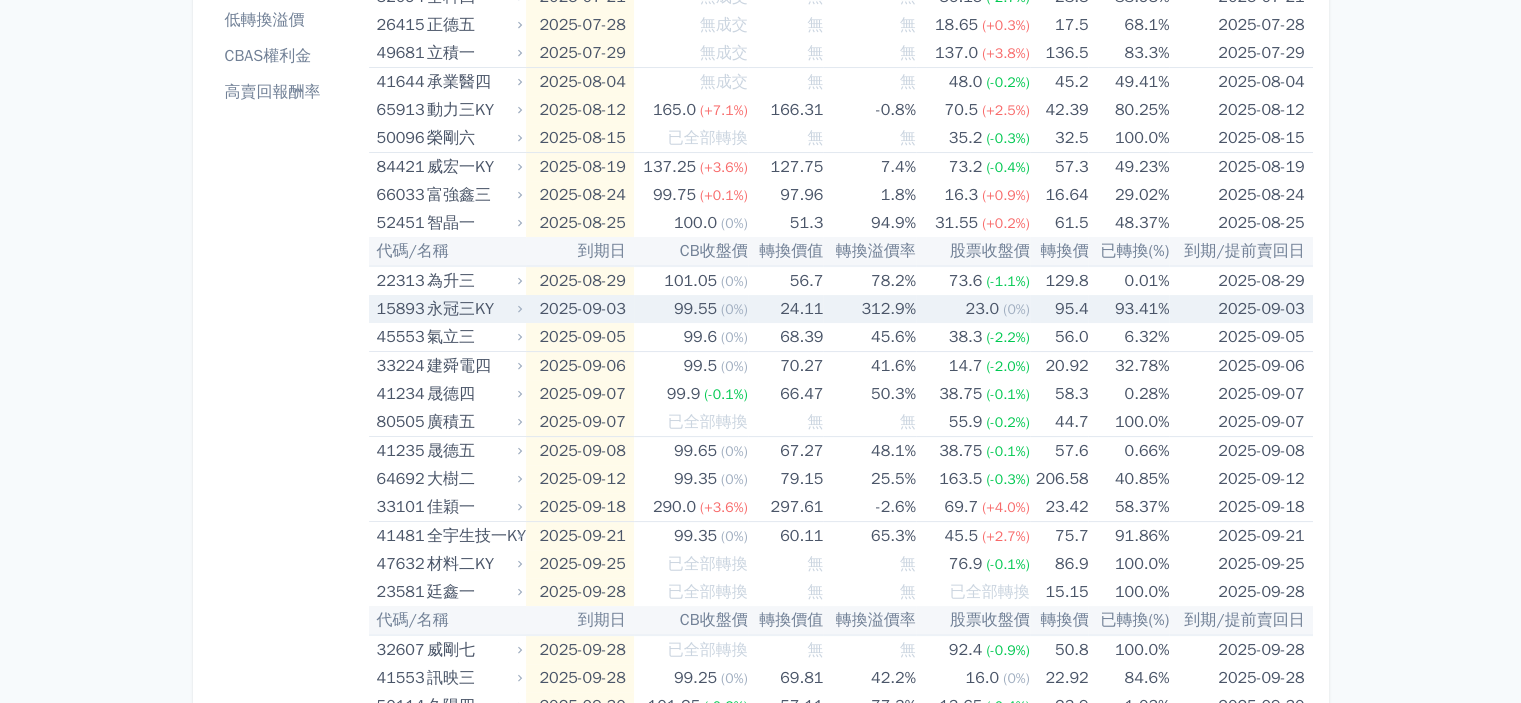 click 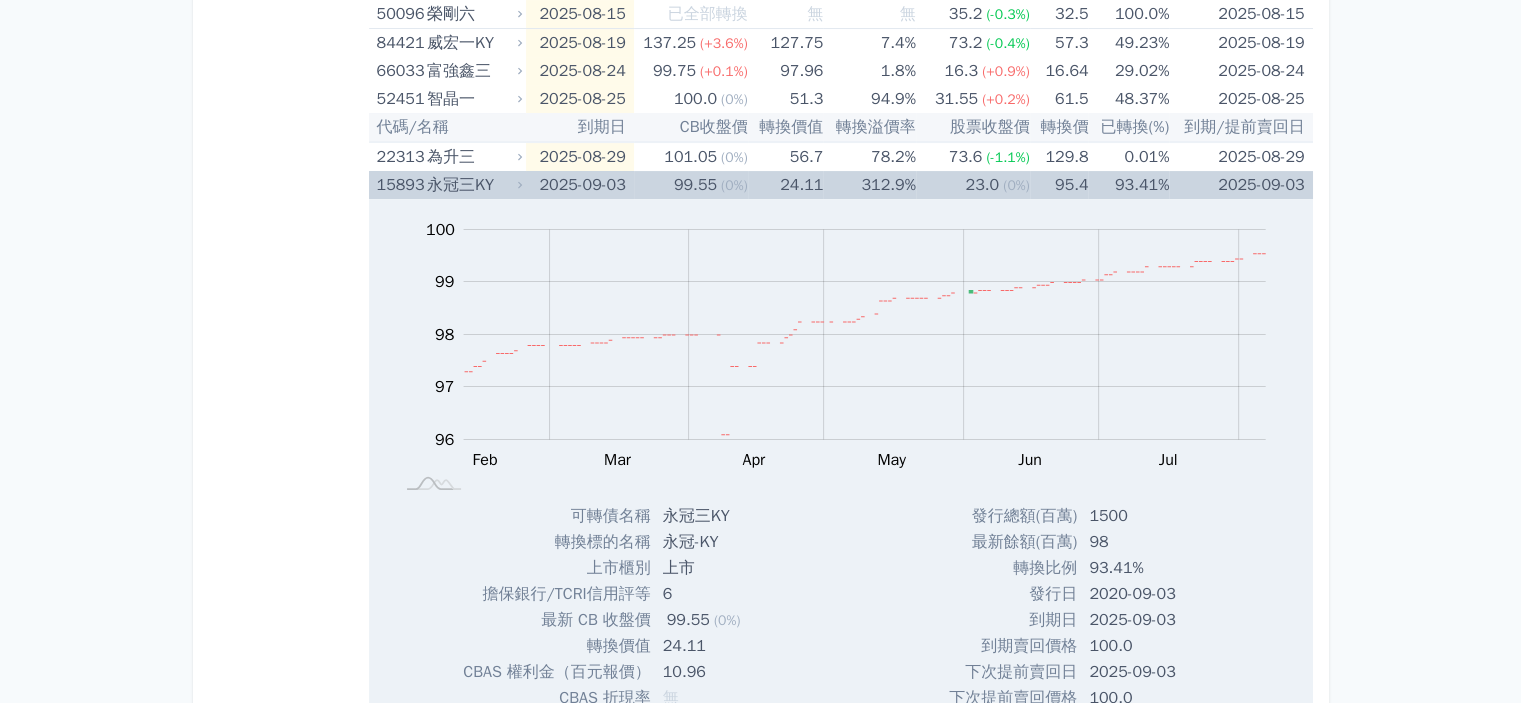 scroll, scrollTop: 400, scrollLeft: 0, axis: vertical 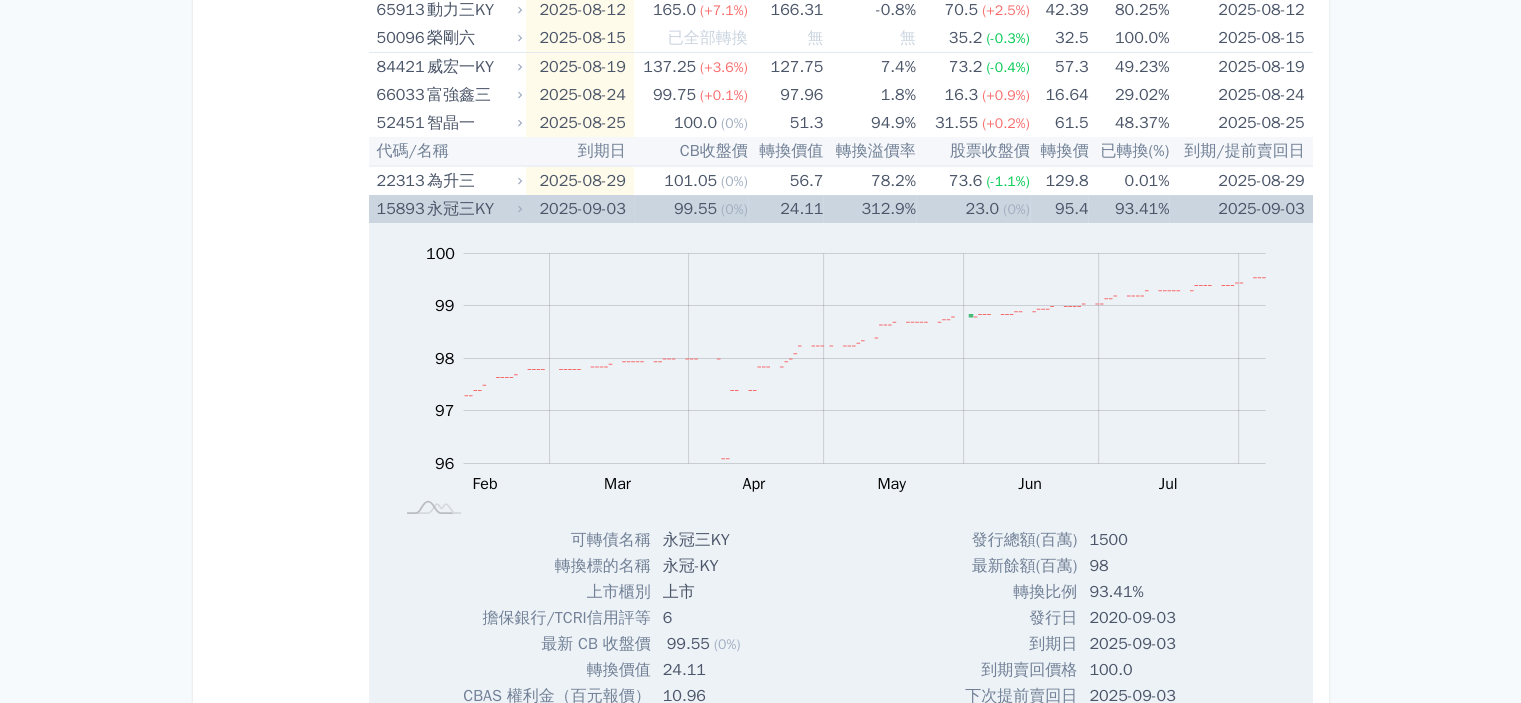 click 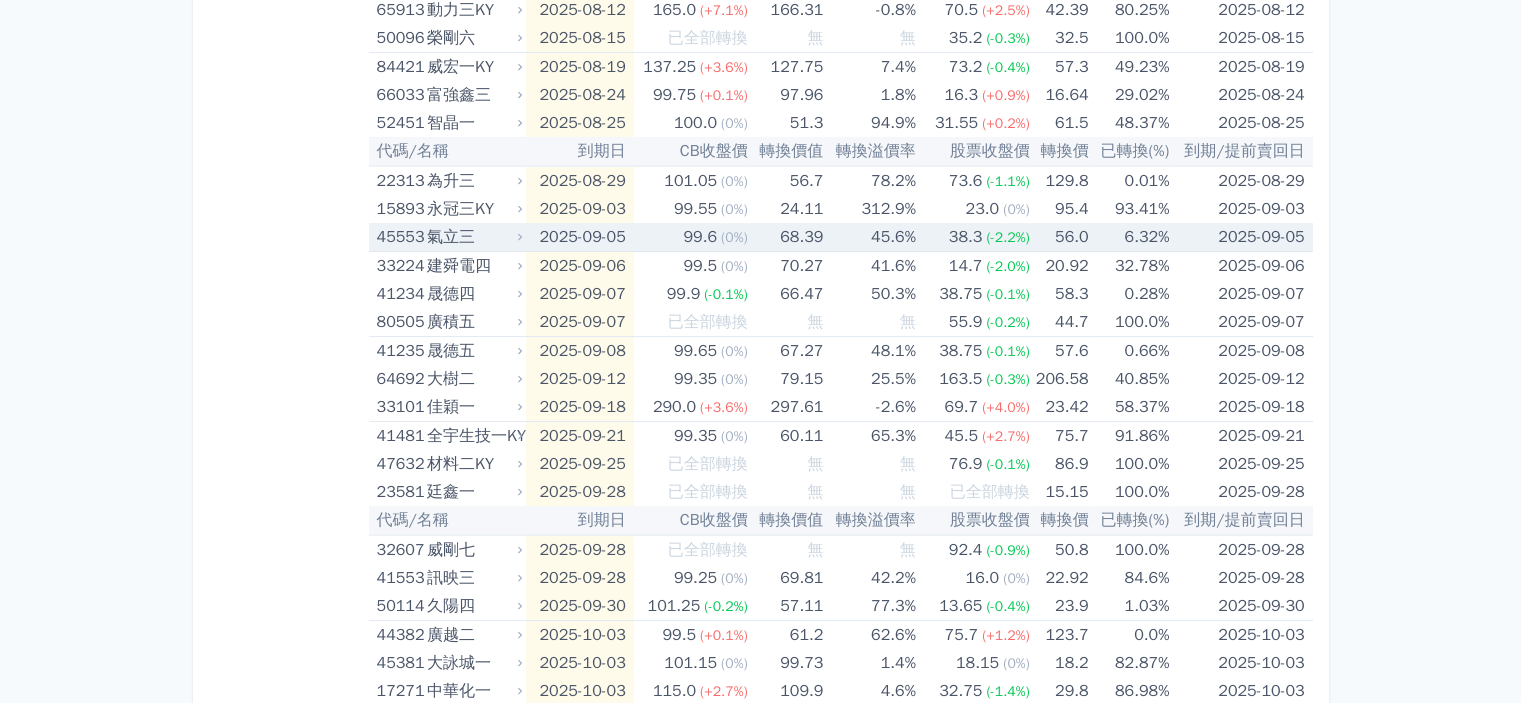 click 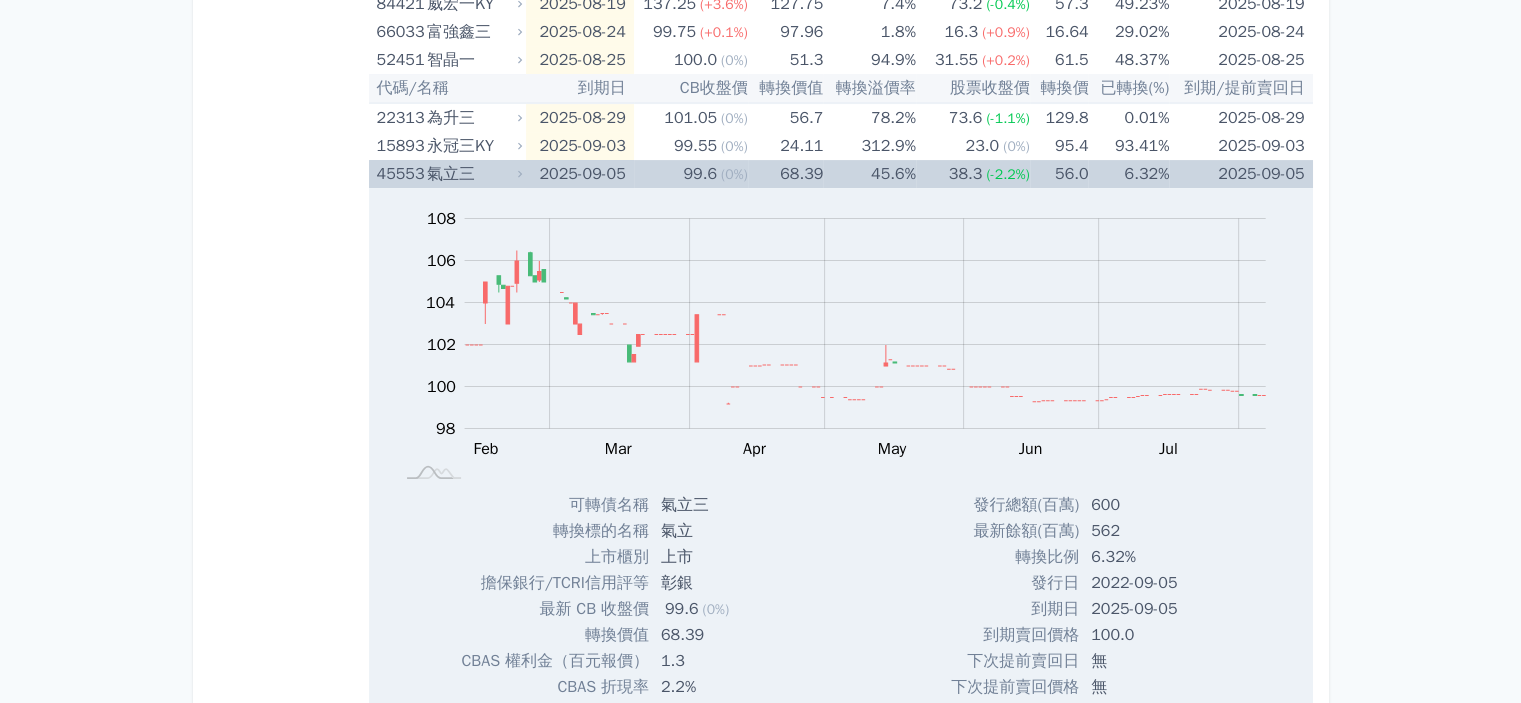 scroll, scrollTop: 400, scrollLeft: 0, axis: vertical 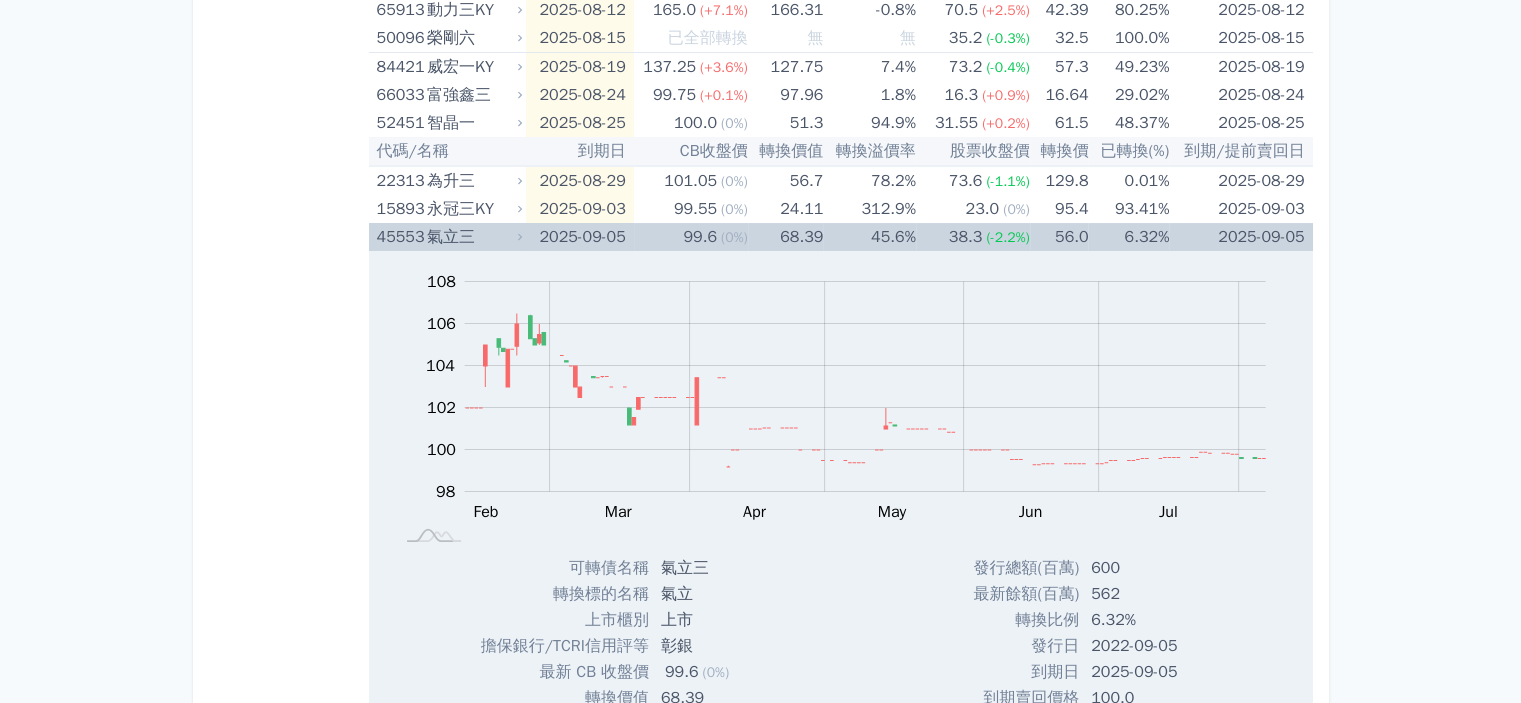 click 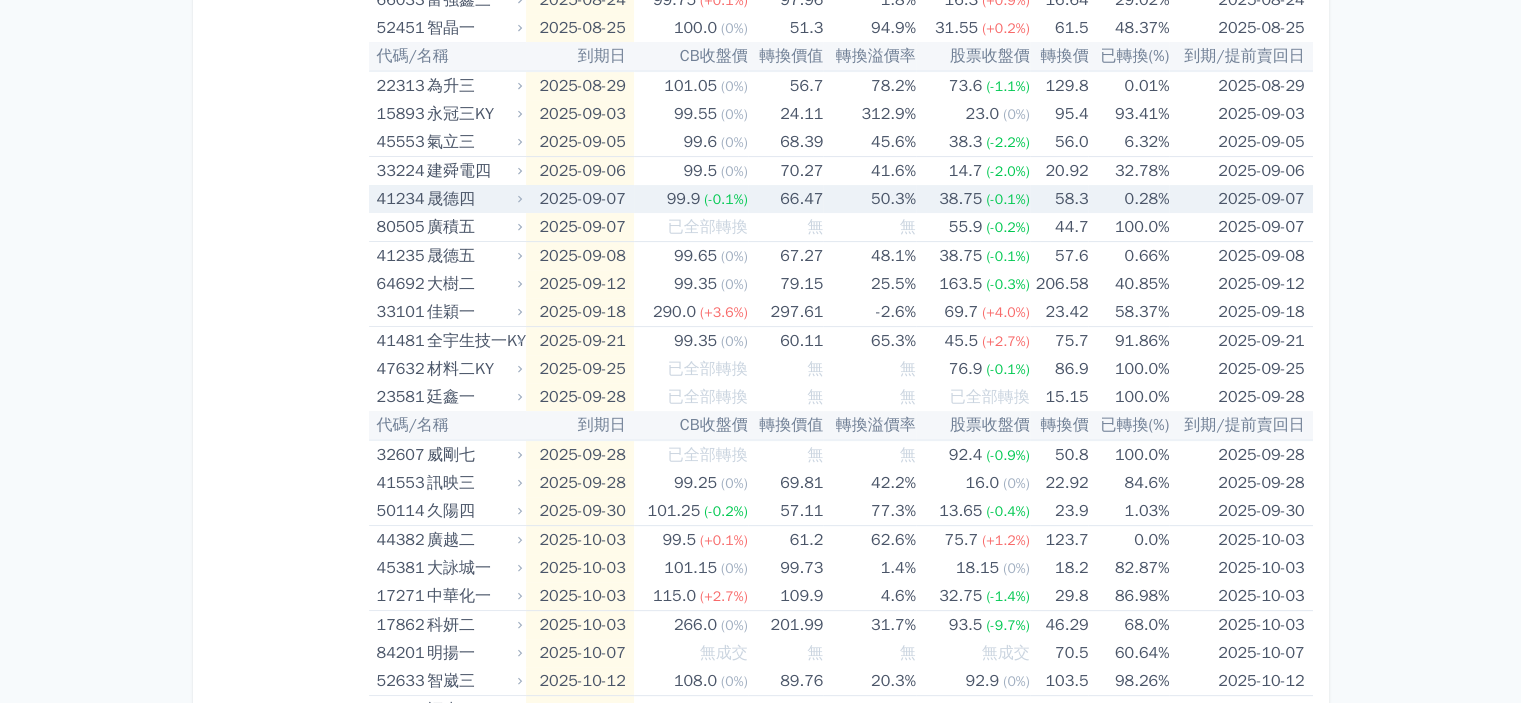 scroll, scrollTop: 500, scrollLeft: 0, axis: vertical 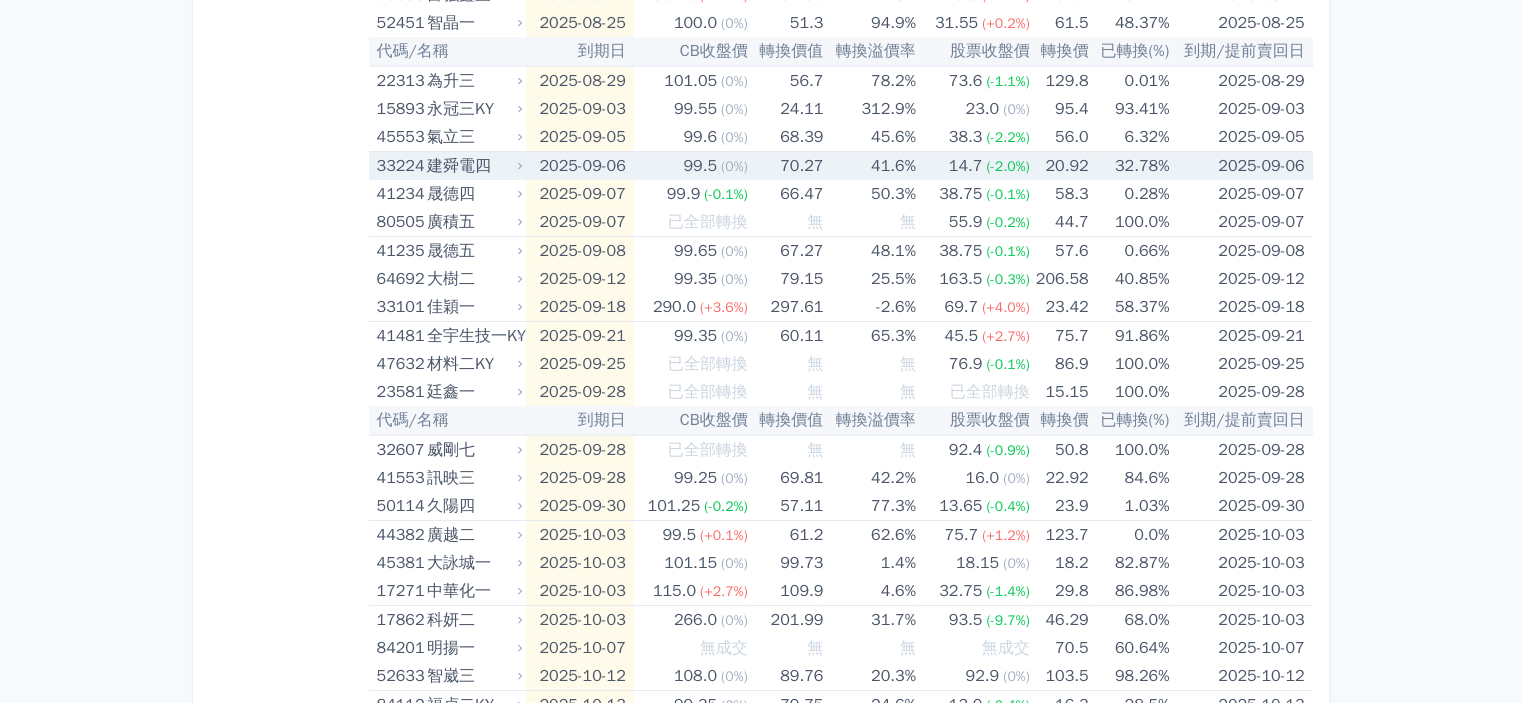 click 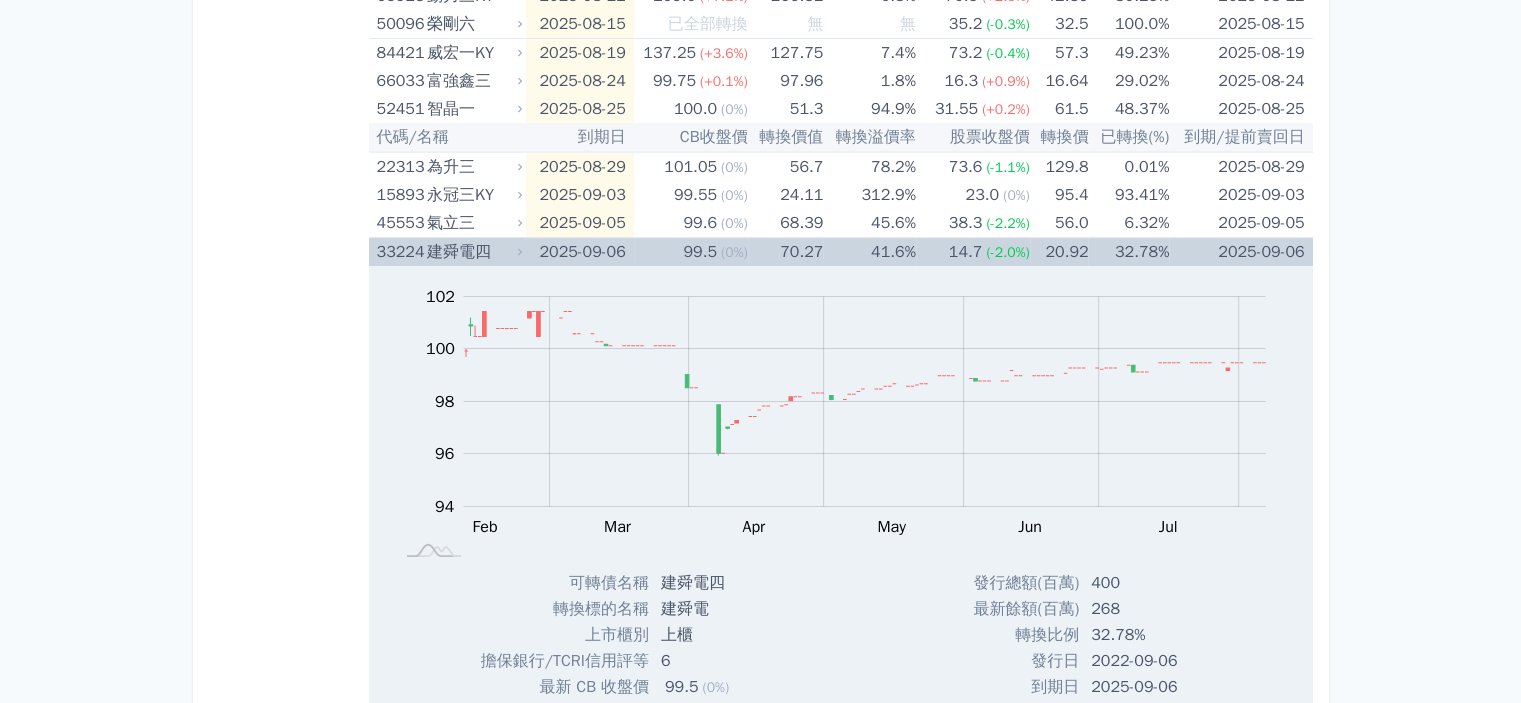 scroll, scrollTop: 400, scrollLeft: 0, axis: vertical 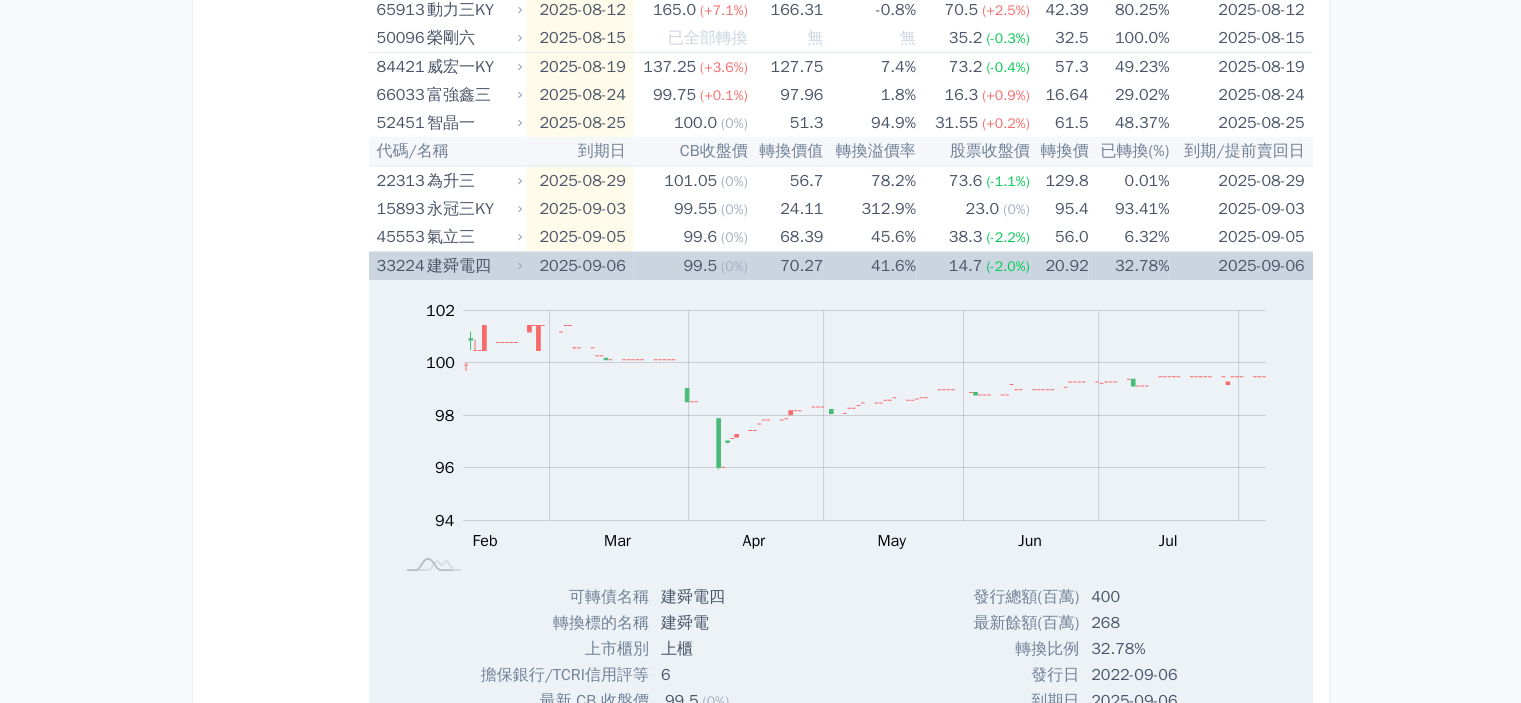 click 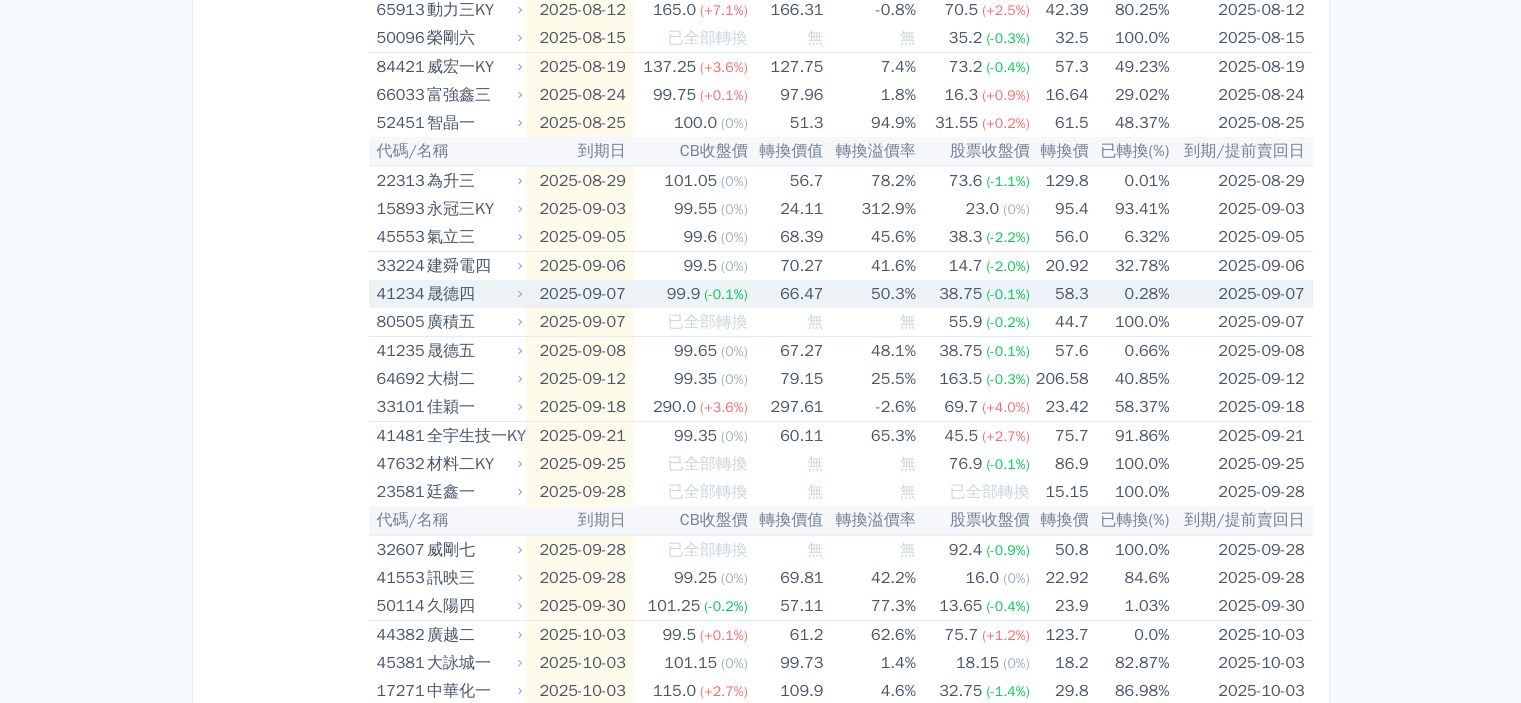click 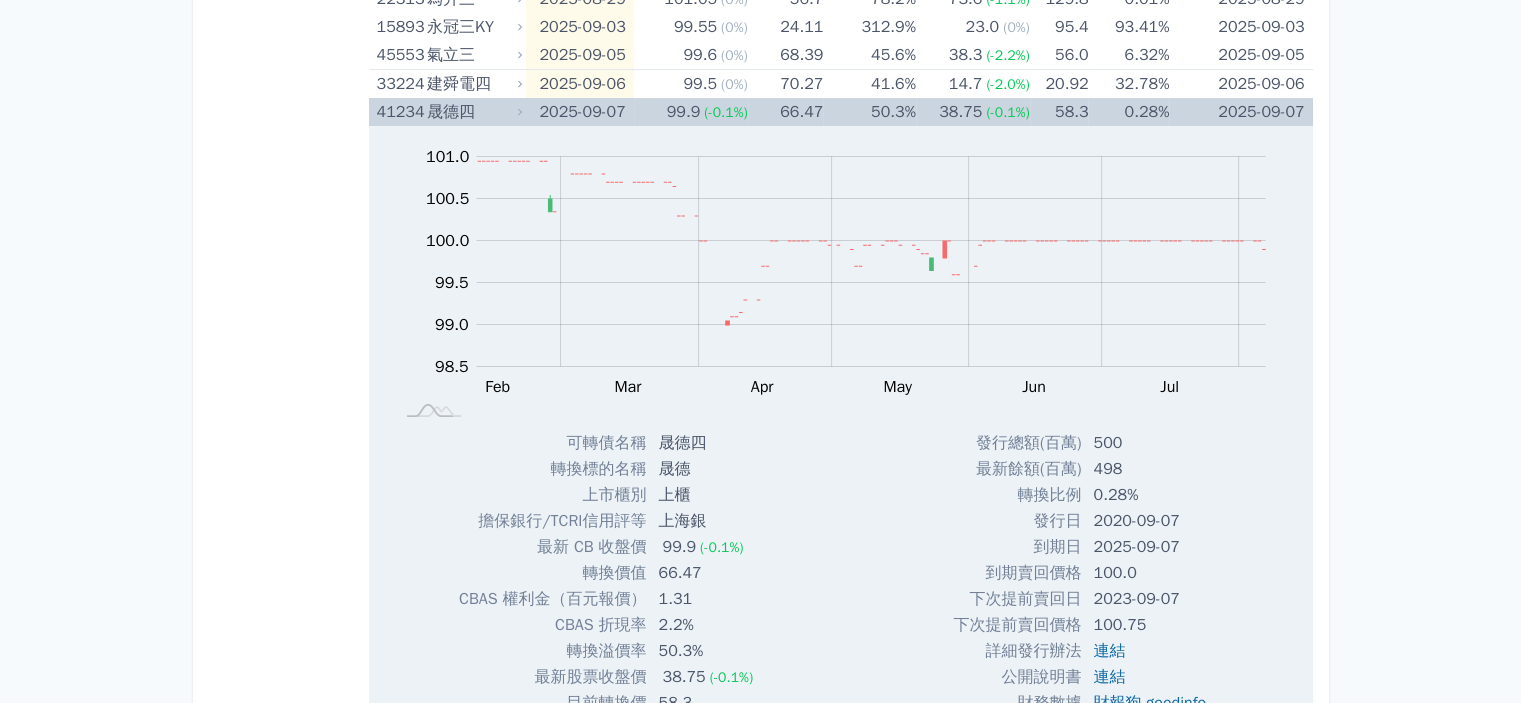 scroll, scrollTop: 500, scrollLeft: 0, axis: vertical 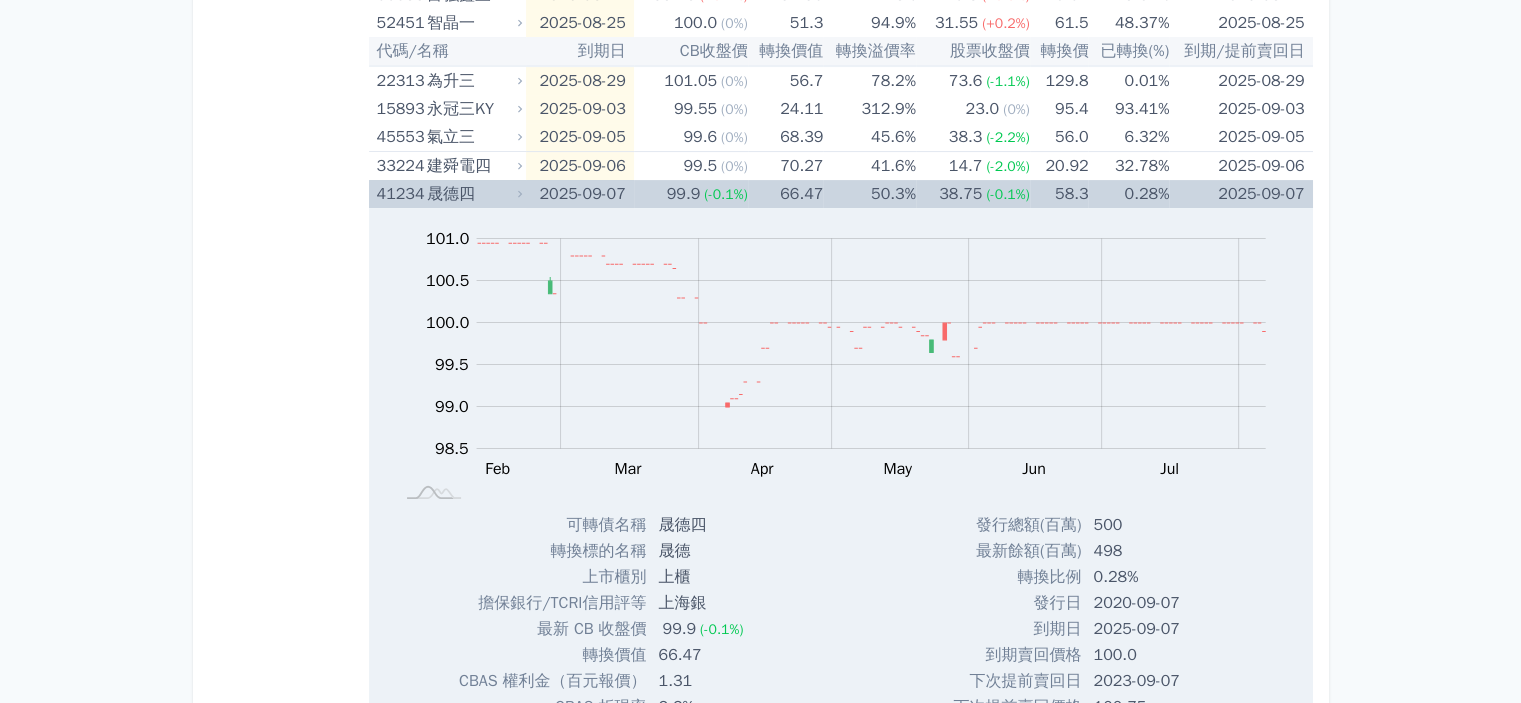 click 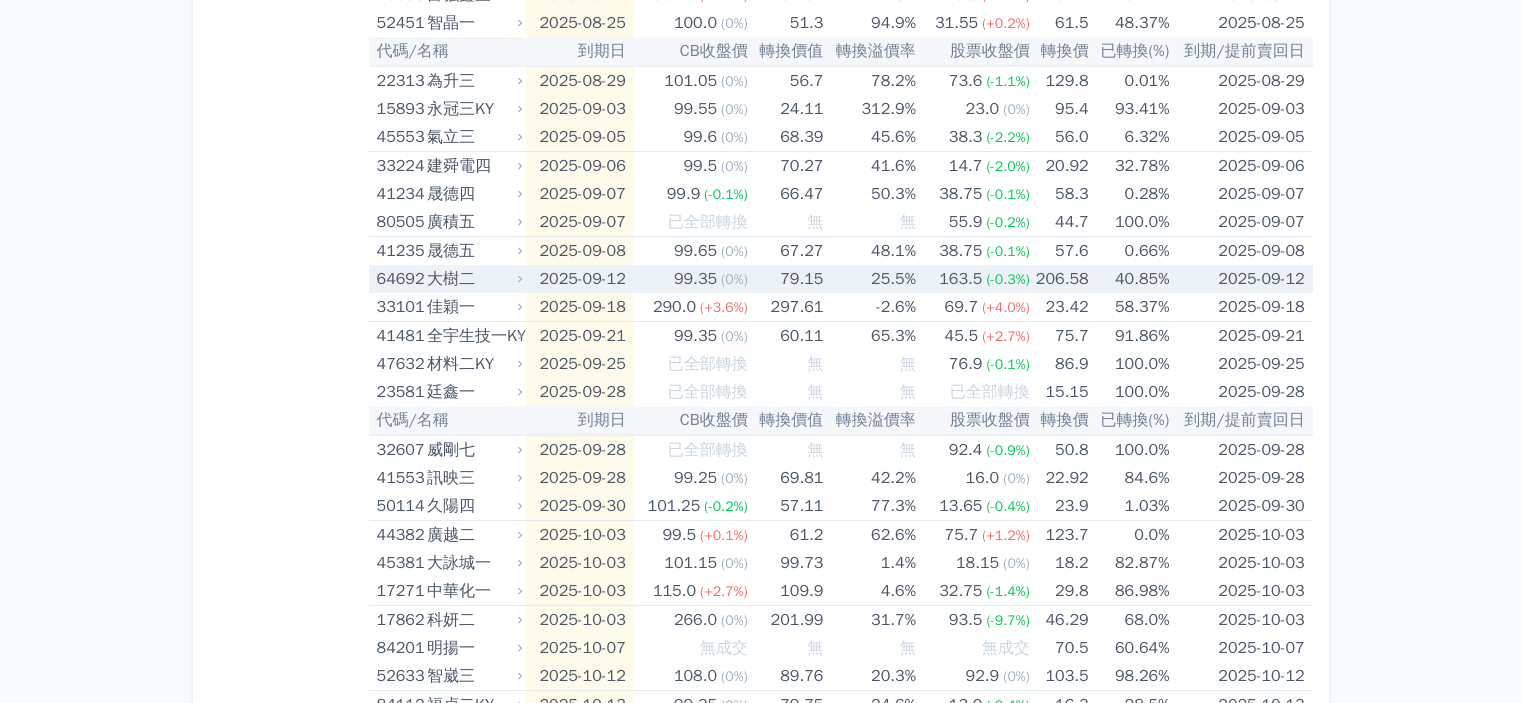 click 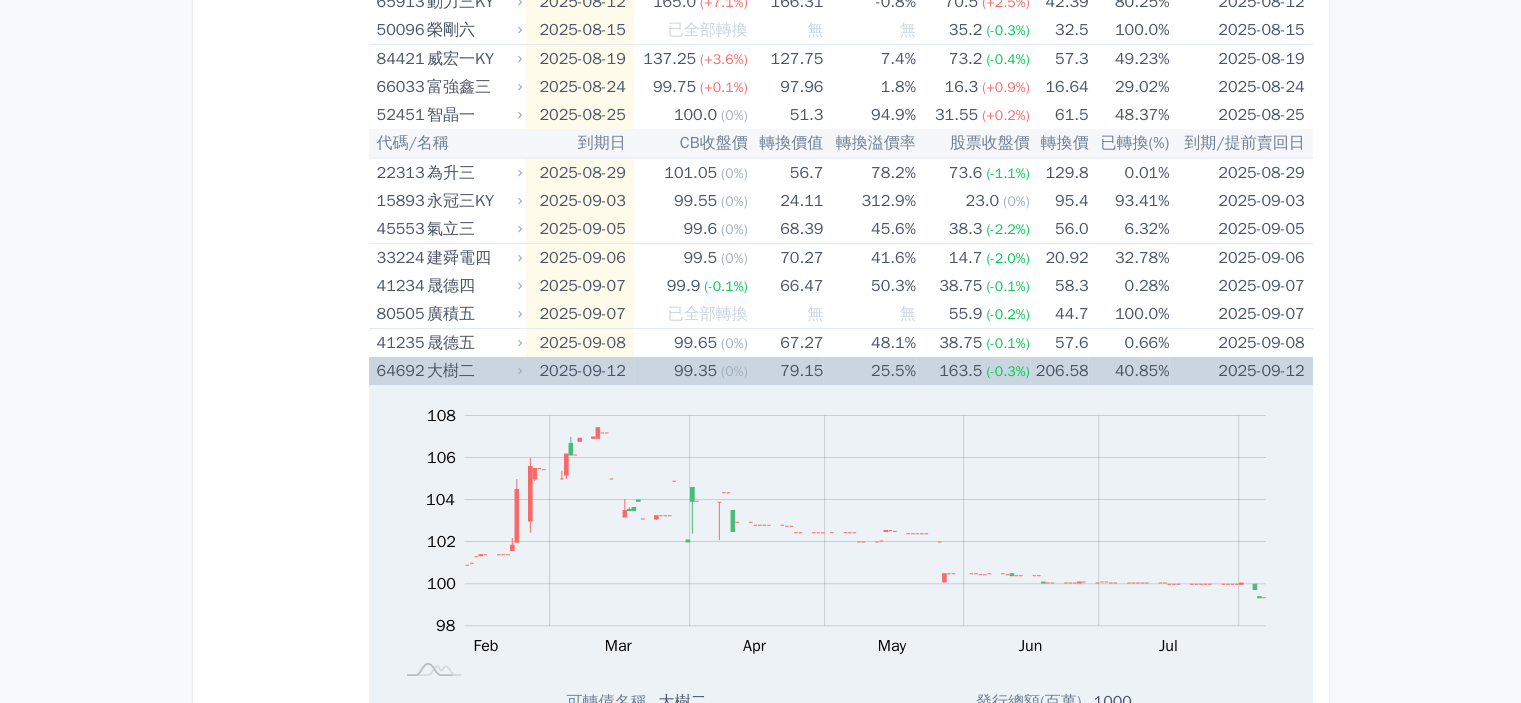 scroll, scrollTop: 400, scrollLeft: 0, axis: vertical 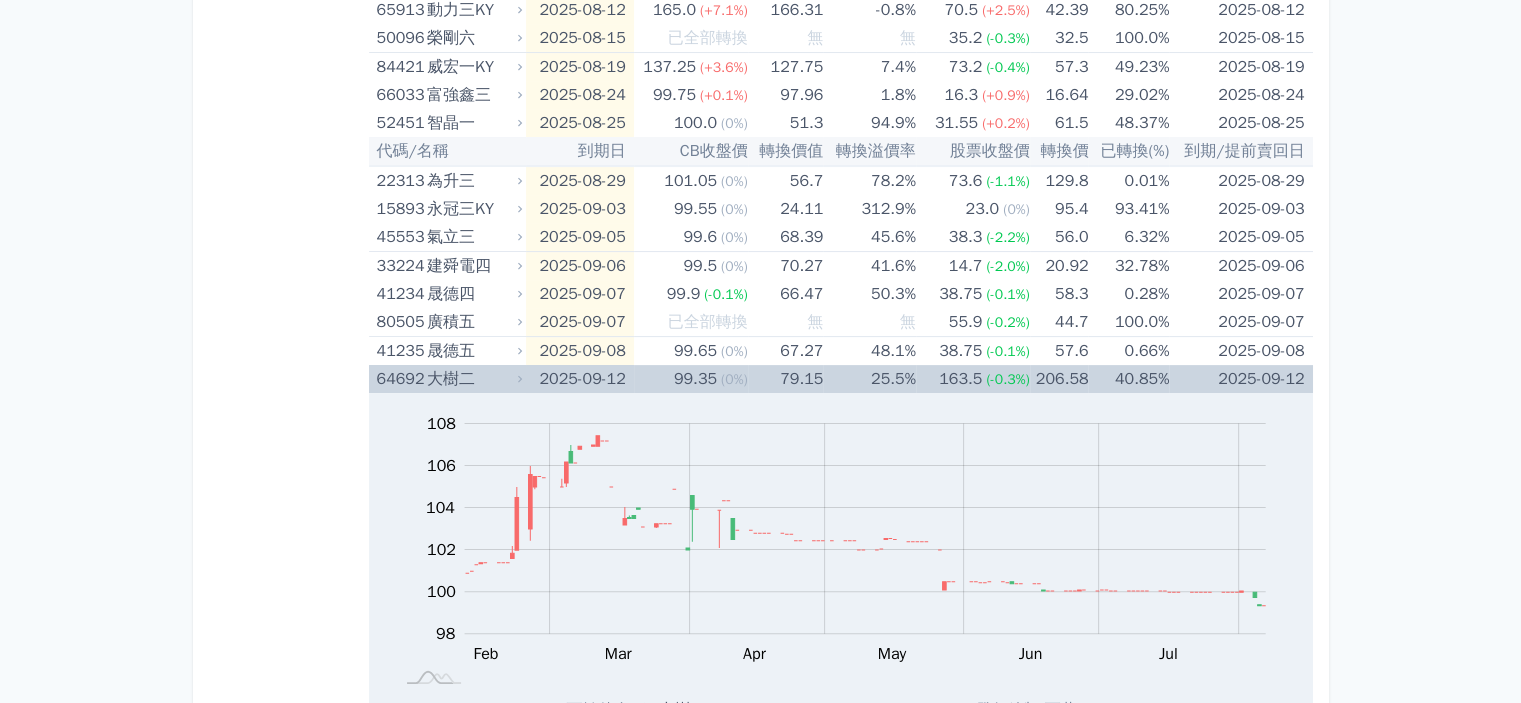 click 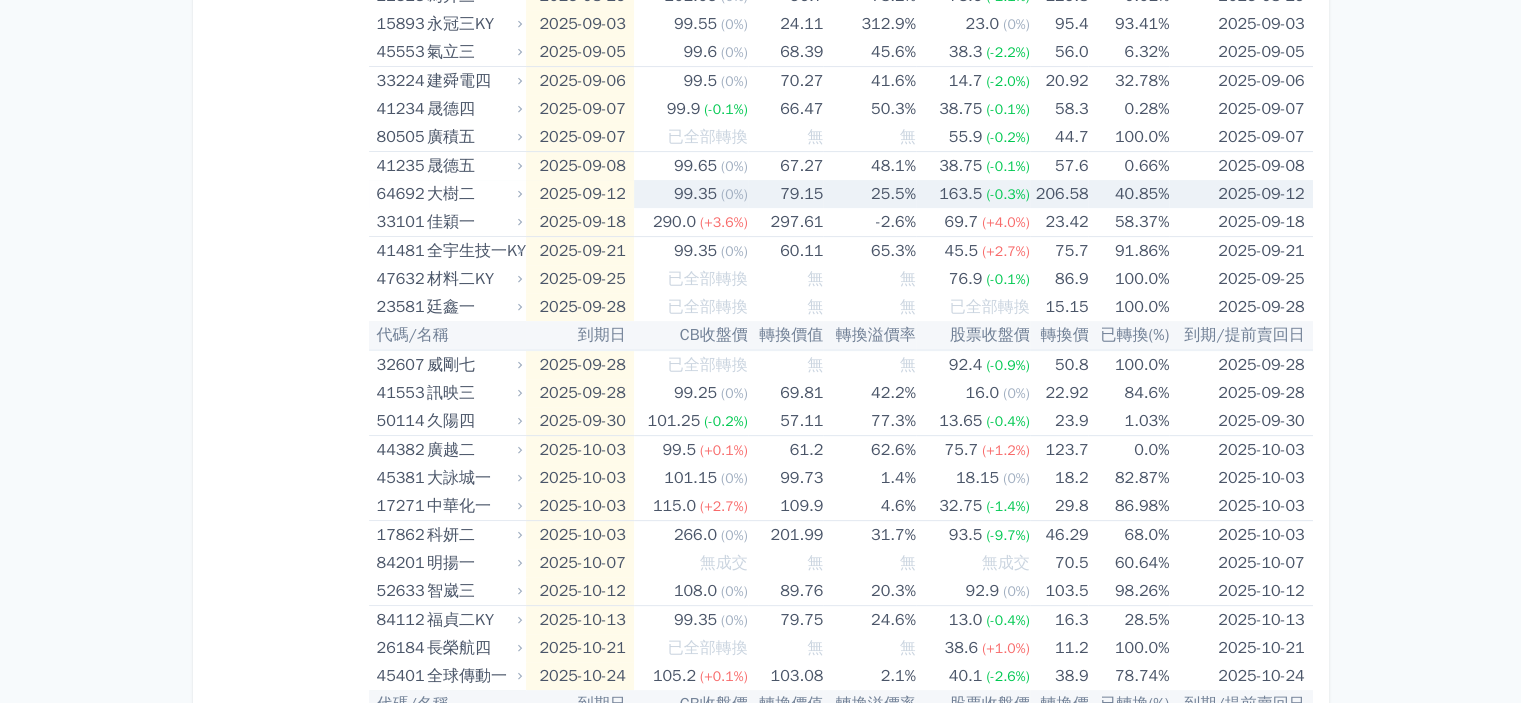 scroll, scrollTop: 600, scrollLeft: 0, axis: vertical 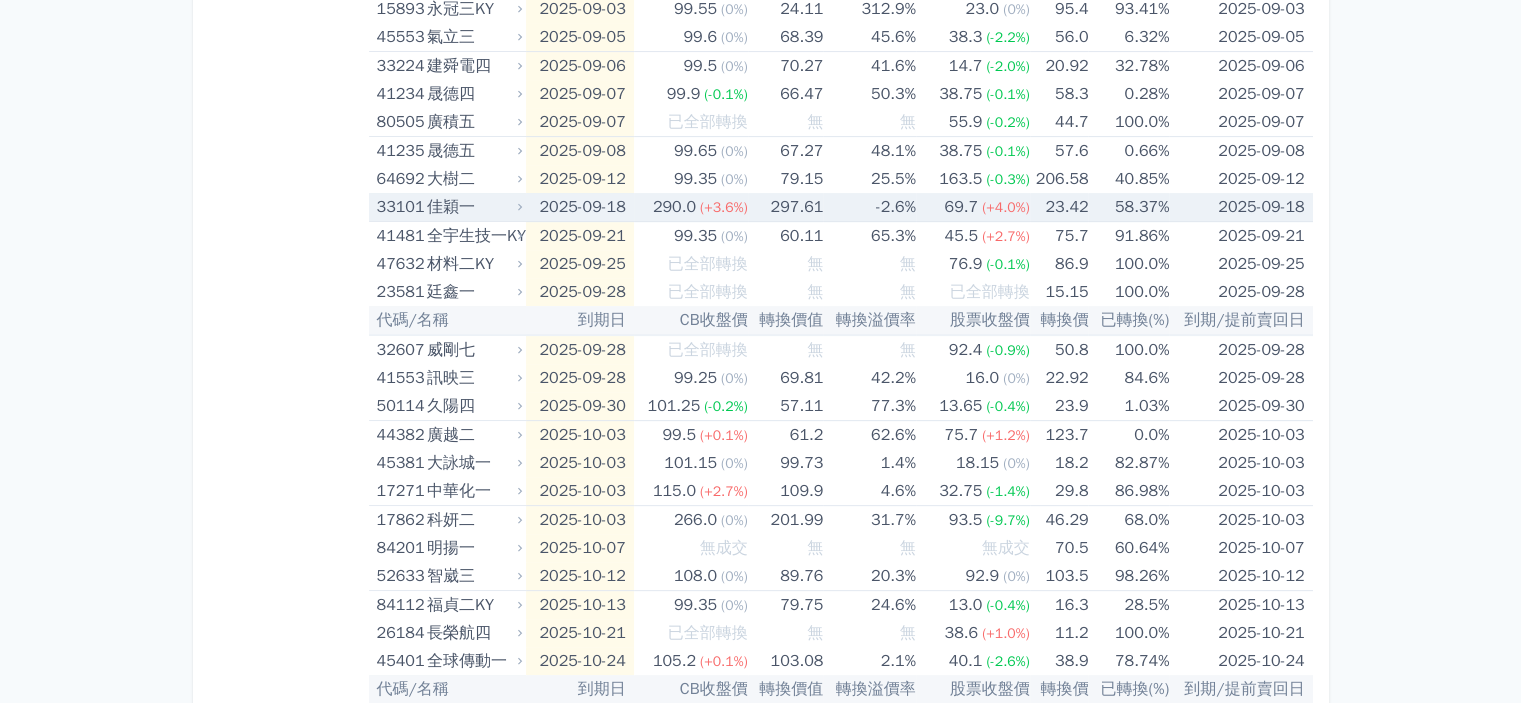 click 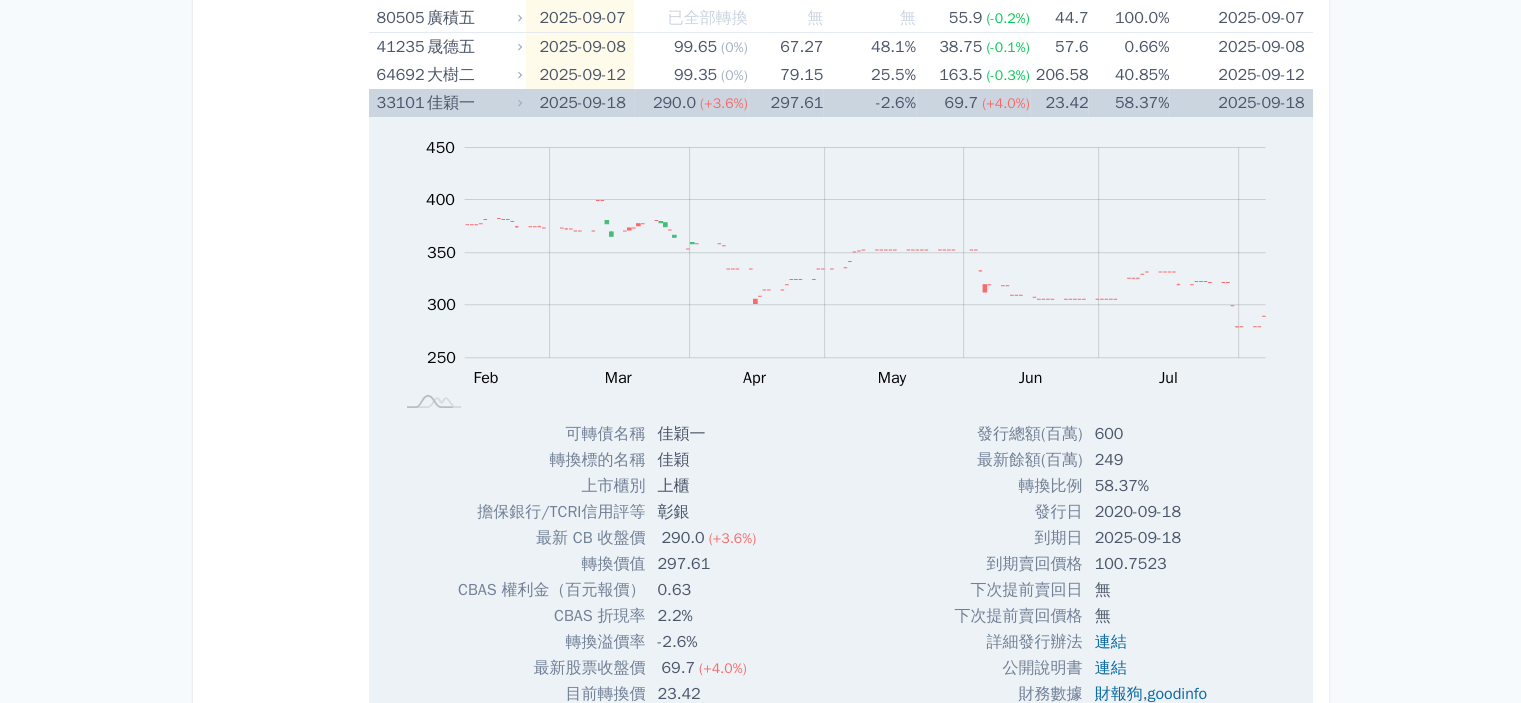 scroll, scrollTop: 700, scrollLeft: 0, axis: vertical 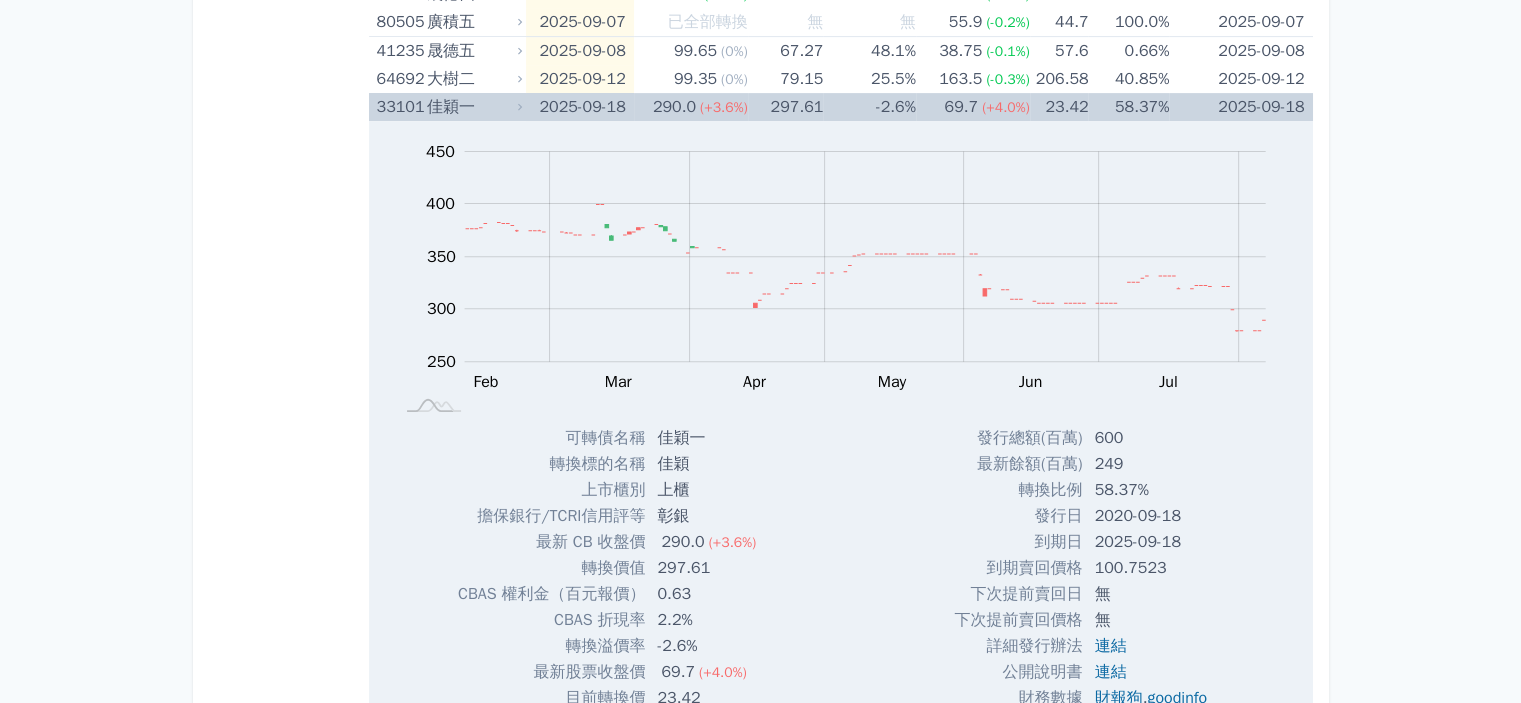click 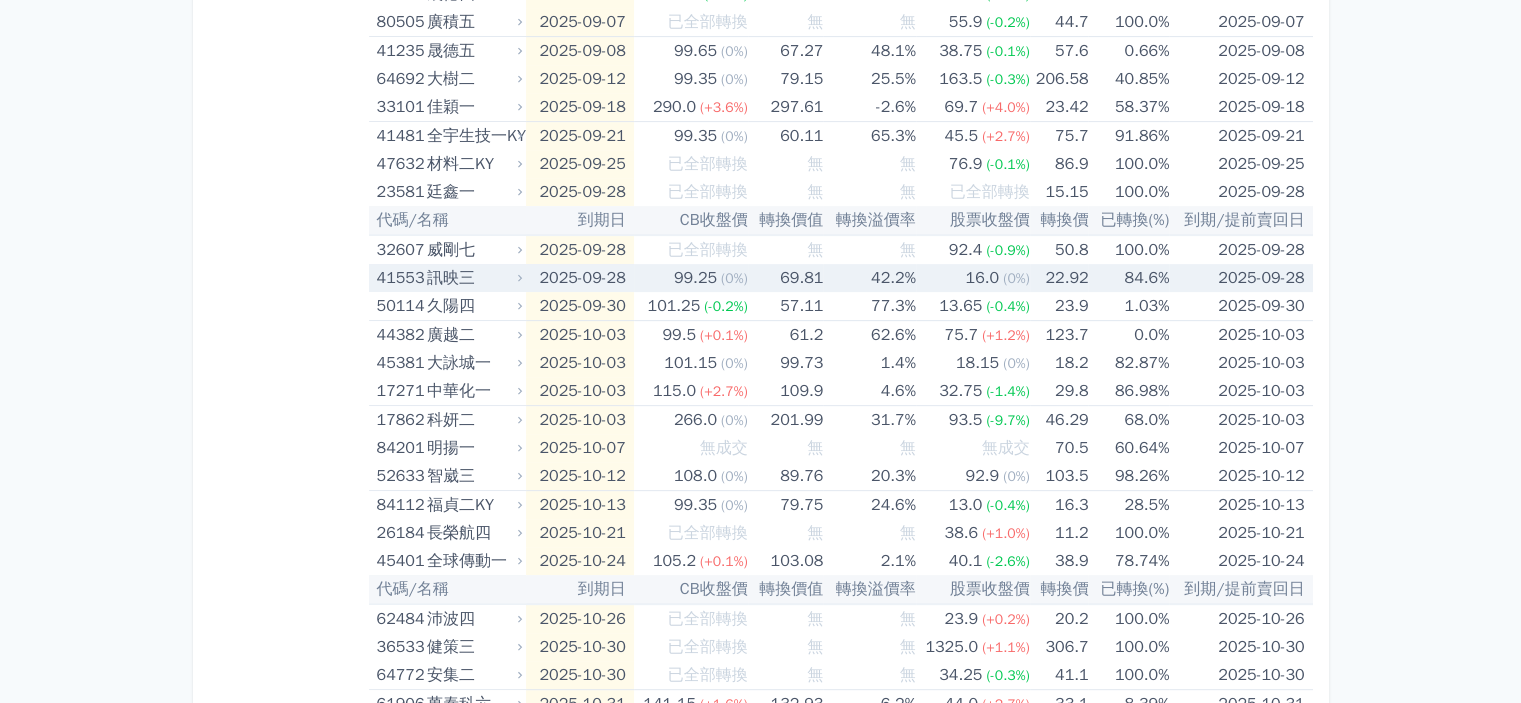 click on "2025-09-28" at bounding box center (580, 278) 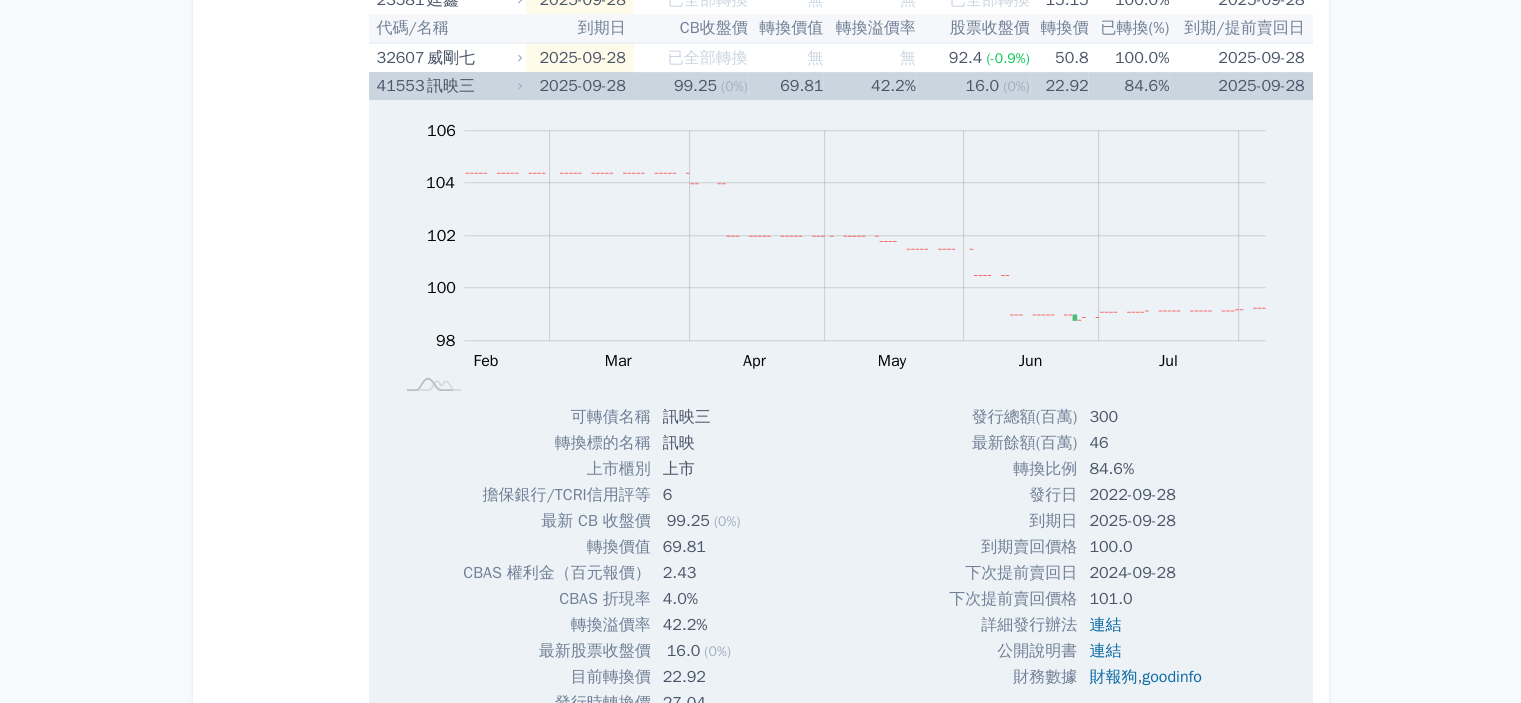 scroll, scrollTop: 900, scrollLeft: 0, axis: vertical 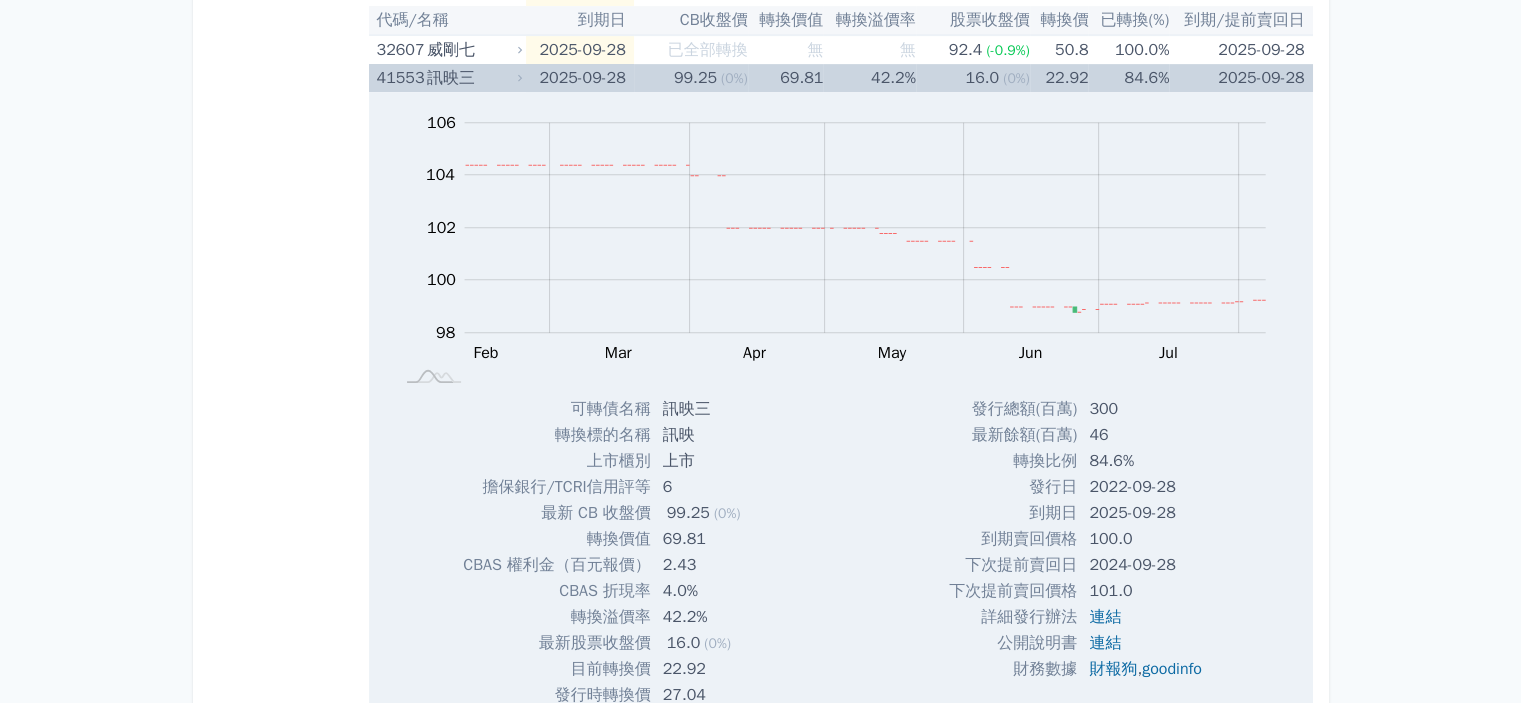 click 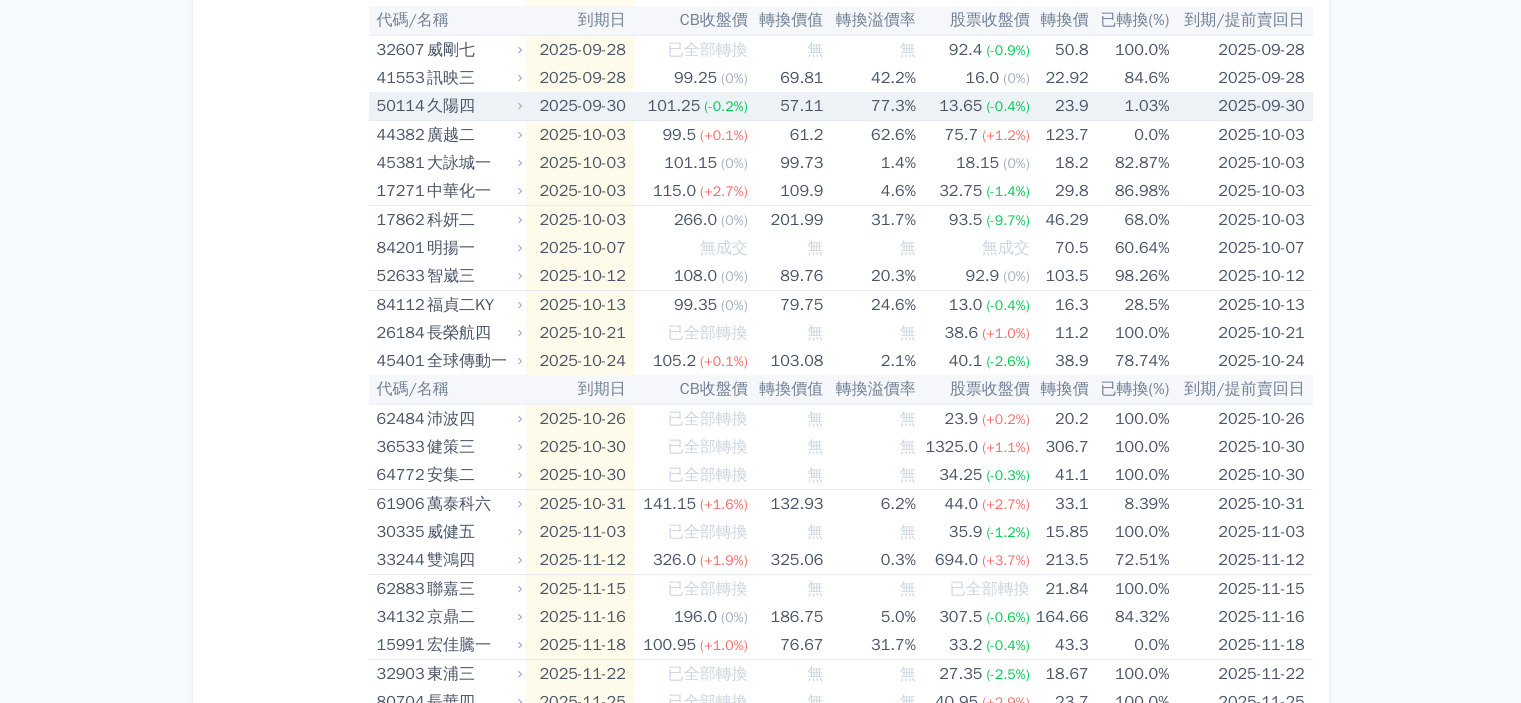 click 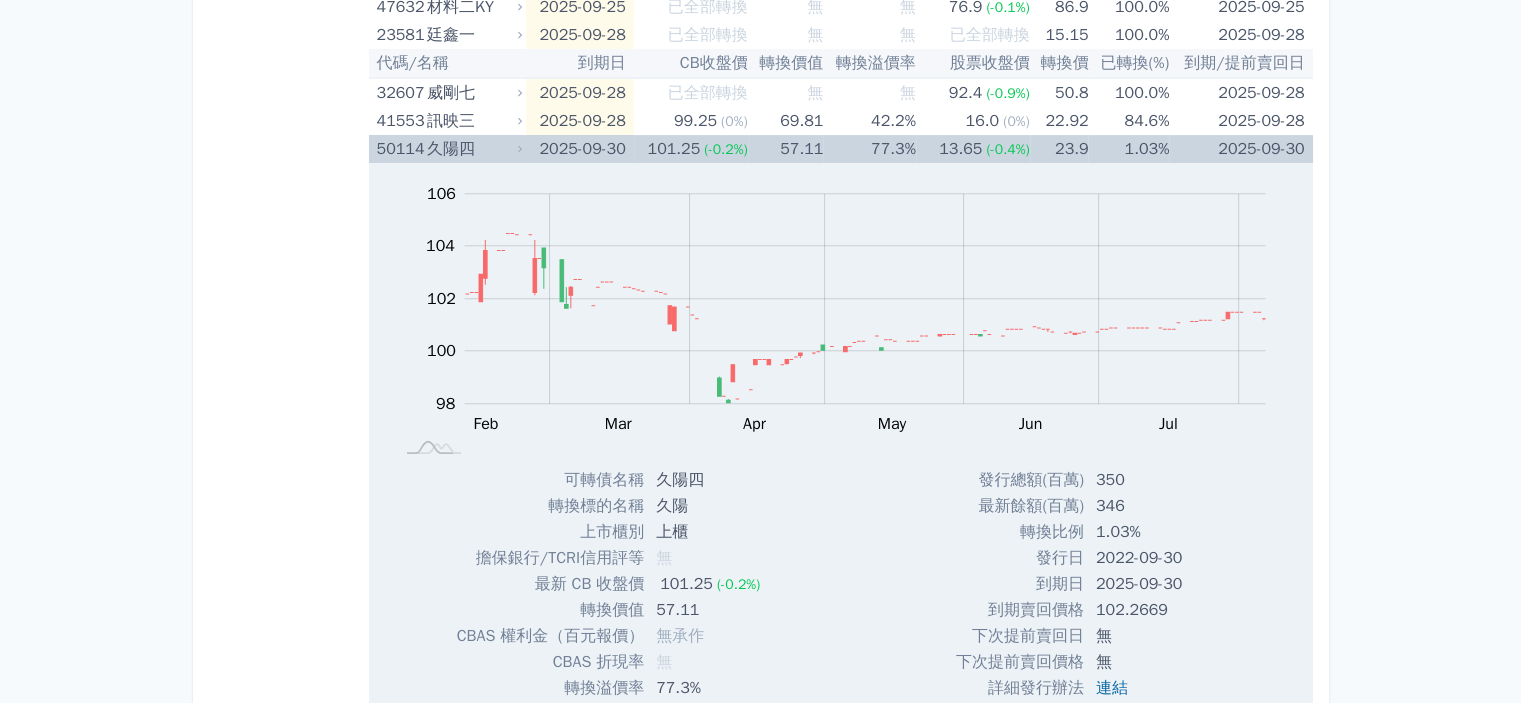 scroll, scrollTop: 800, scrollLeft: 0, axis: vertical 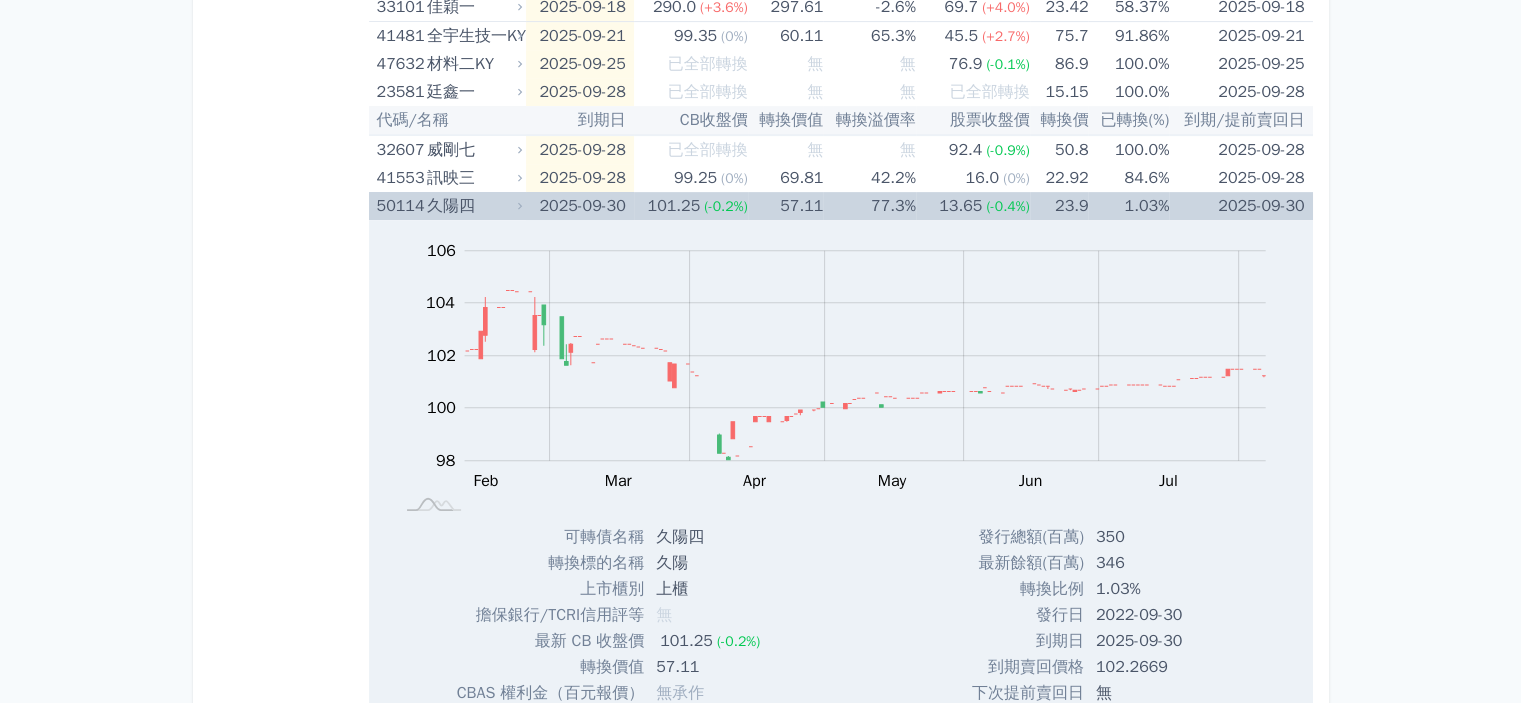 click on "2025-09-30" at bounding box center (580, 206) 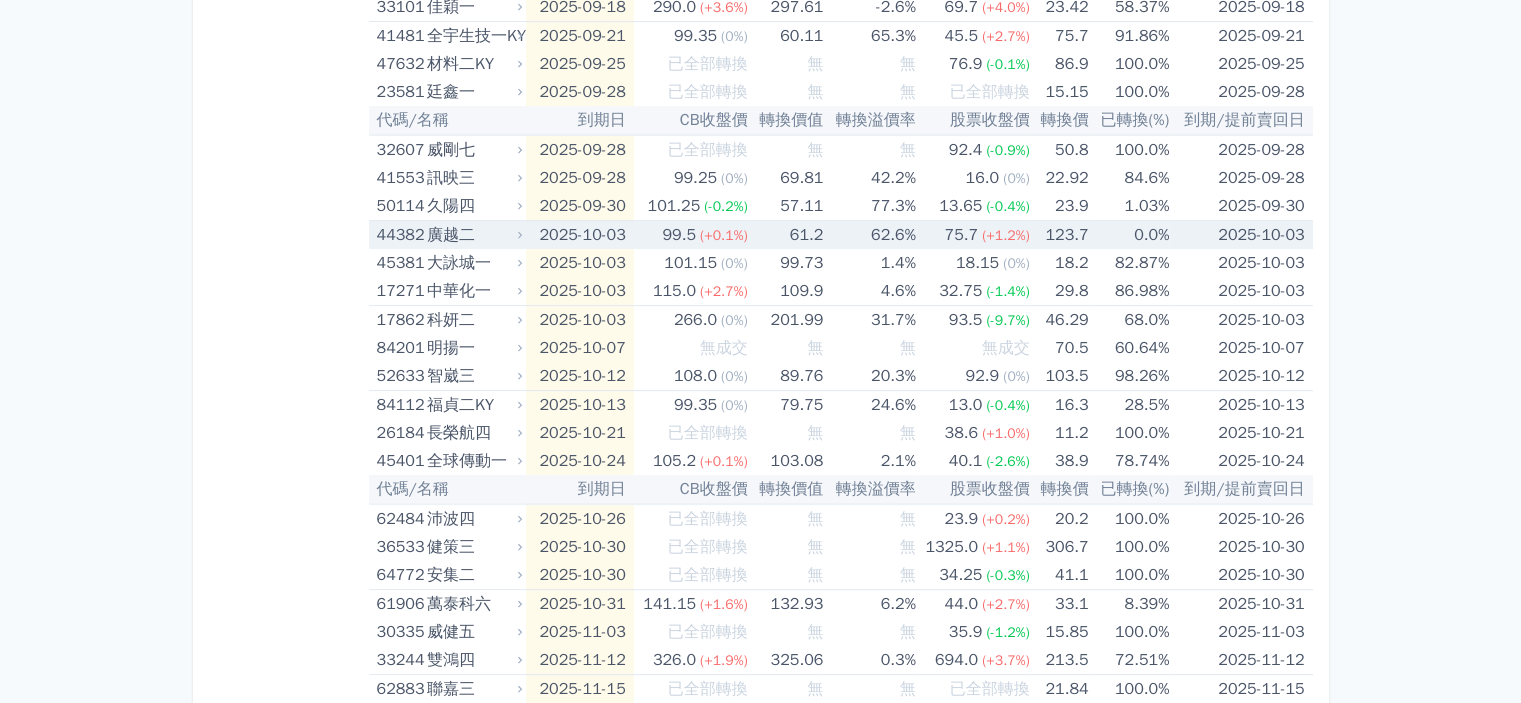 click 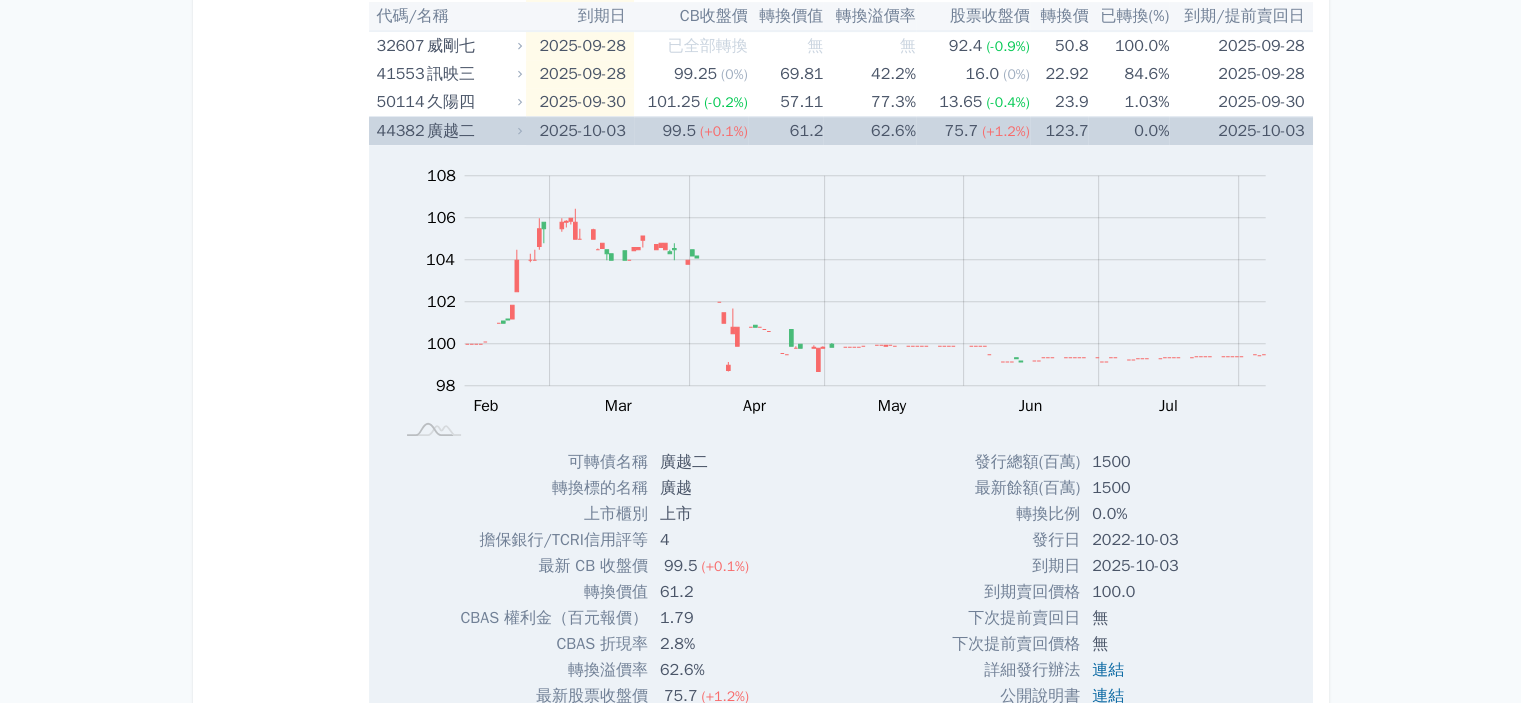 scroll, scrollTop: 900, scrollLeft: 0, axis: vertical 